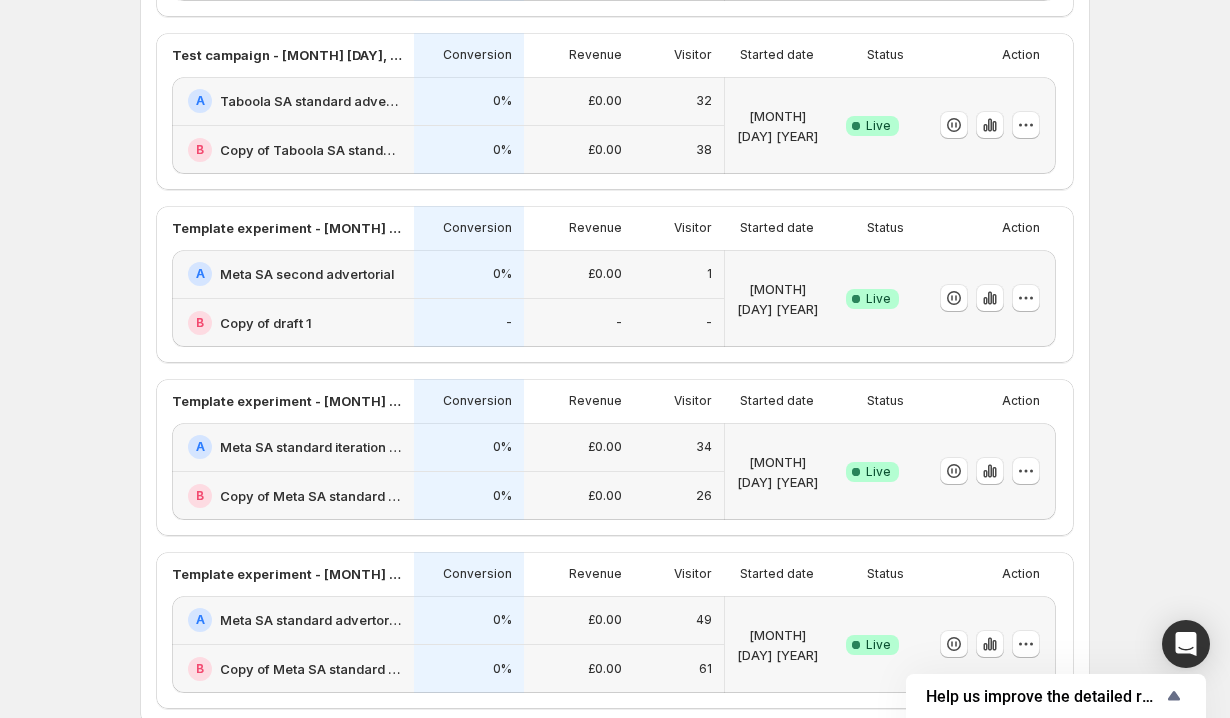 scroll, scrollTop: 698, scrollLeft: 0, axis: vertical 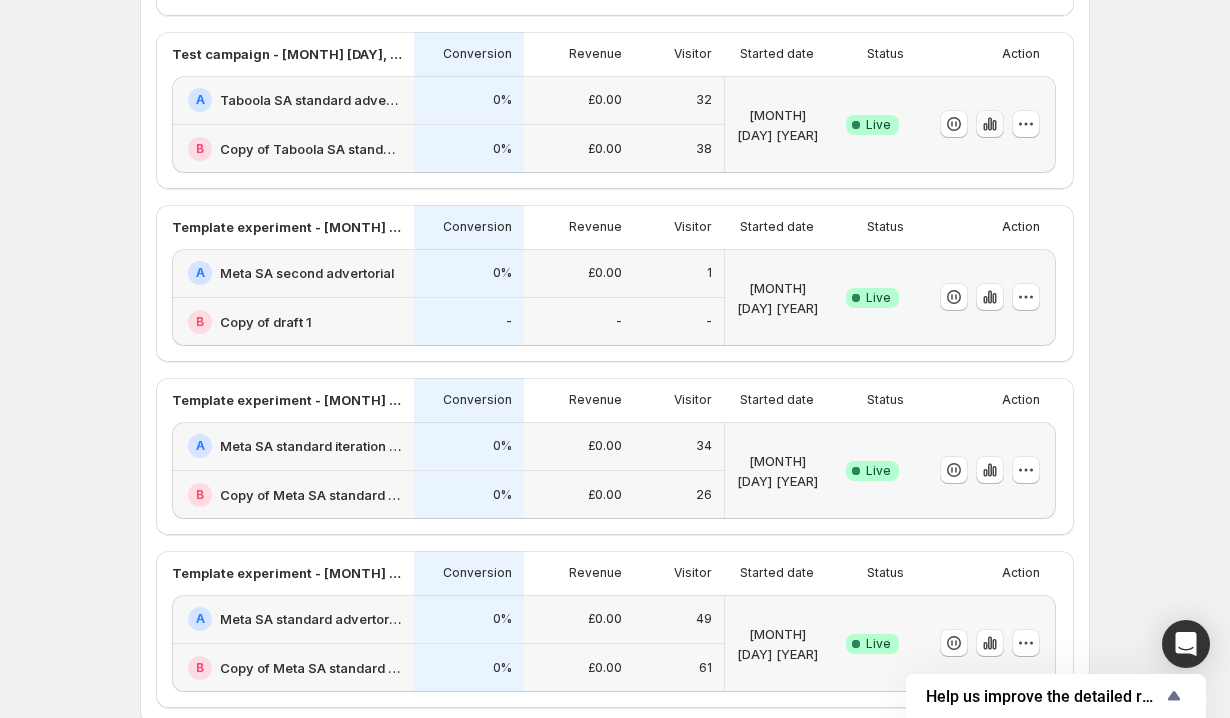 click 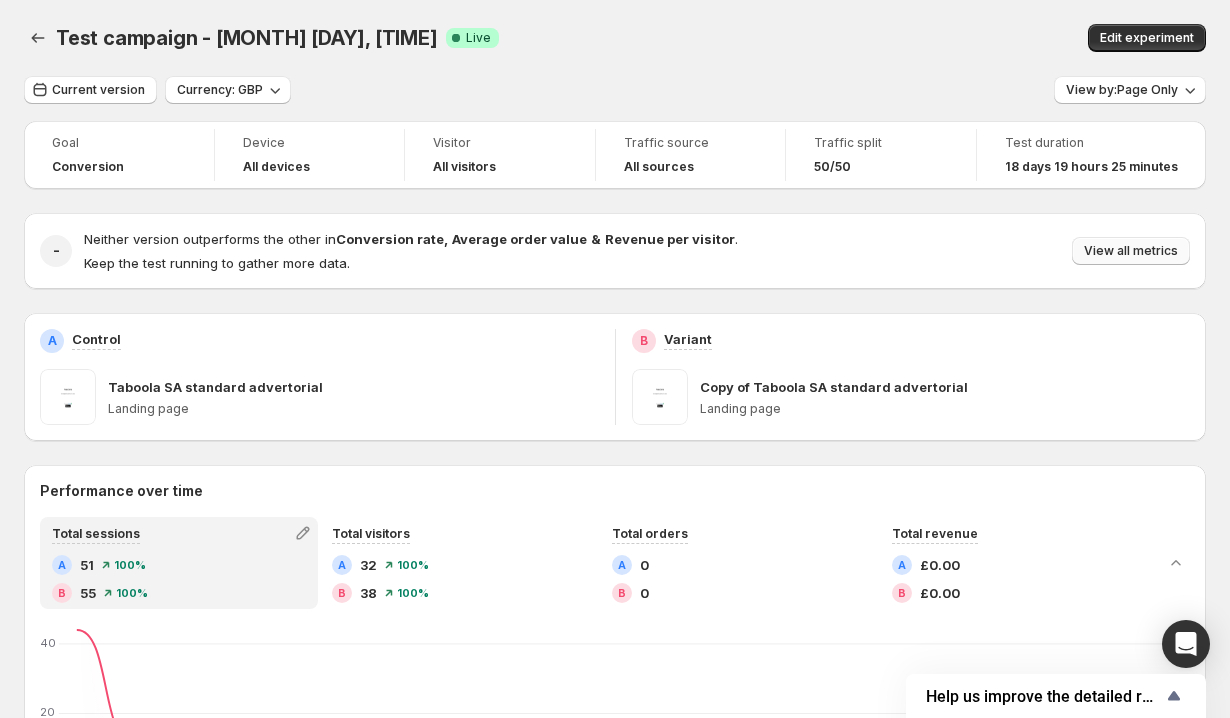 click on "View all metrics" at bounding box center (1131, 251) 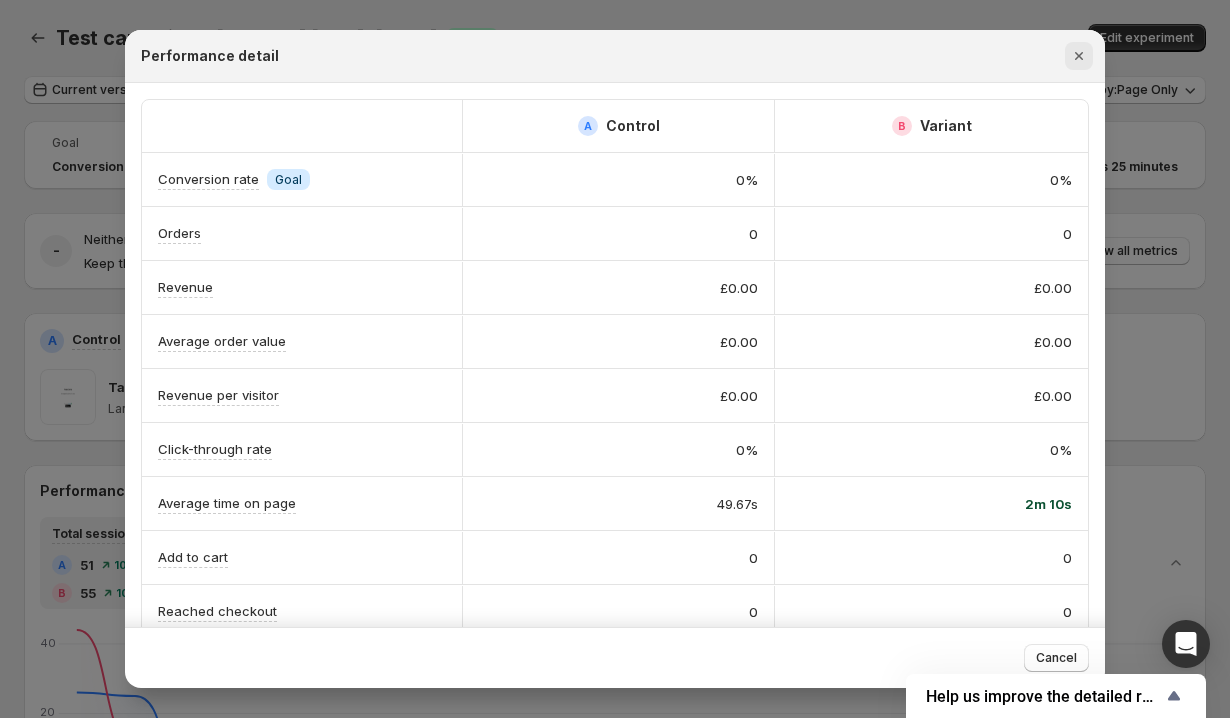 click 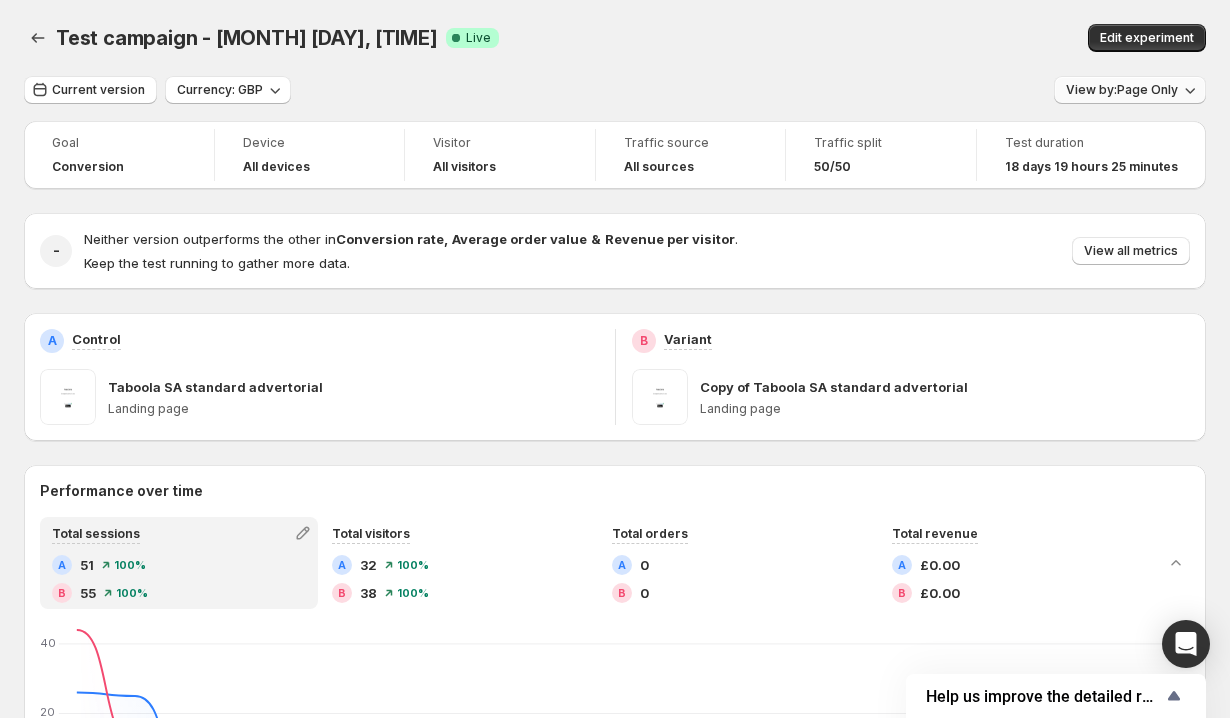 click on "View by:  Page Only" at bounding box center [1122, 90] 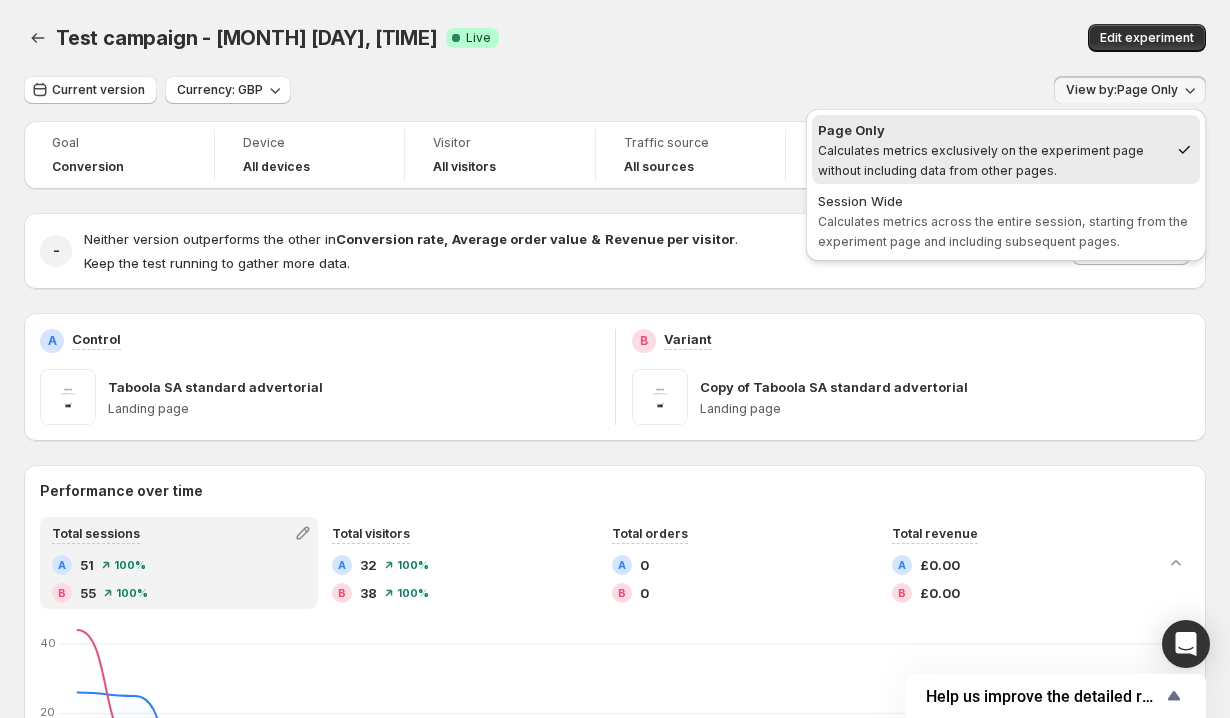 click on "Current version Currency: GBP View by:  Page Only" at bounding box center (615, 90) 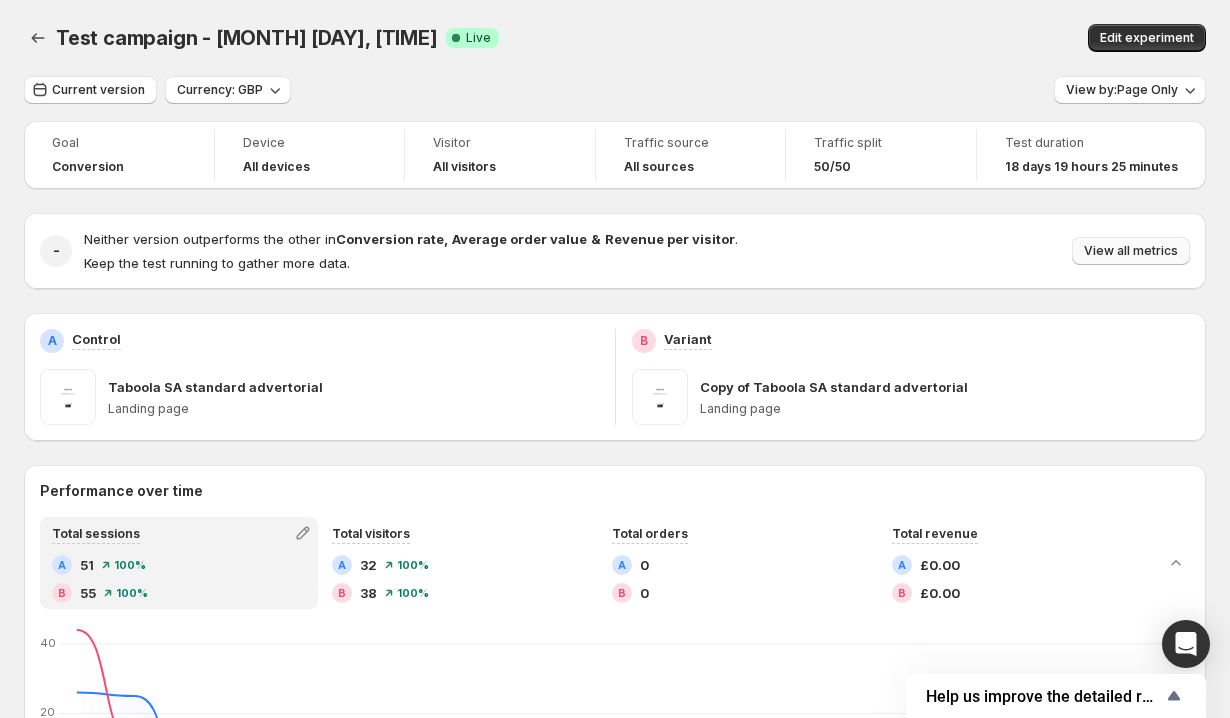 click on "View all metrics" at bounding box center [1131, 251] 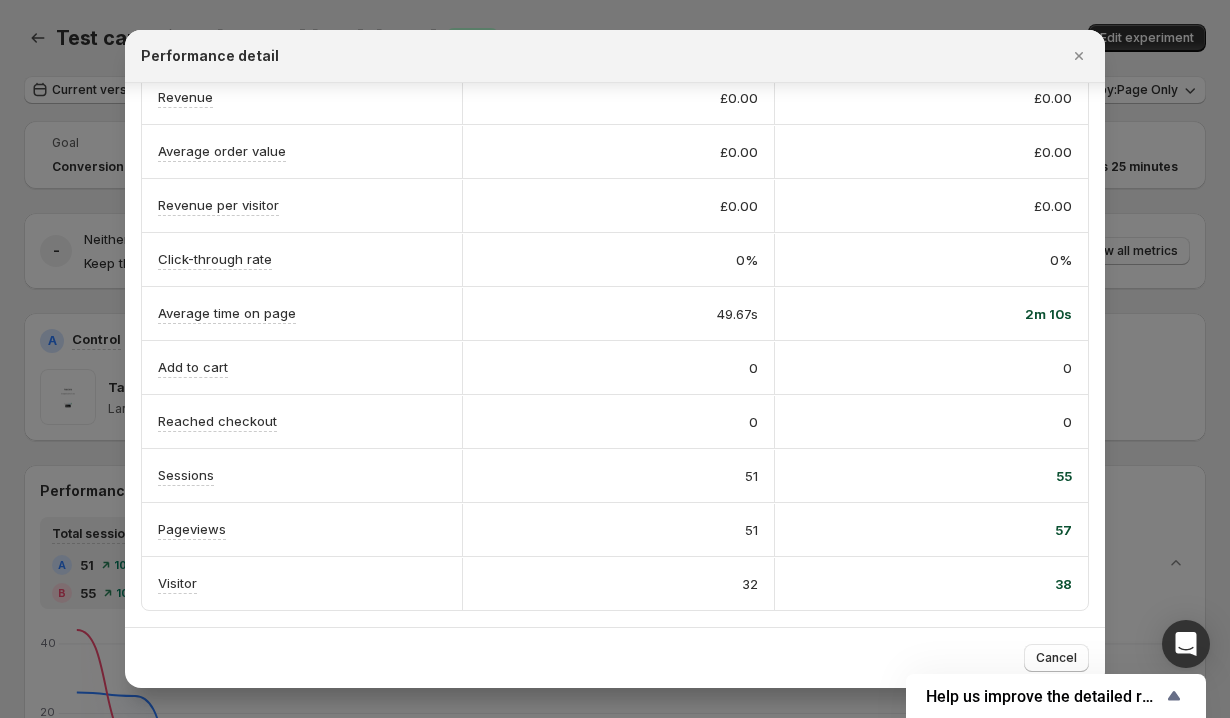 scroll, scrollTop: 0, scrollLeft: 0, axis: both 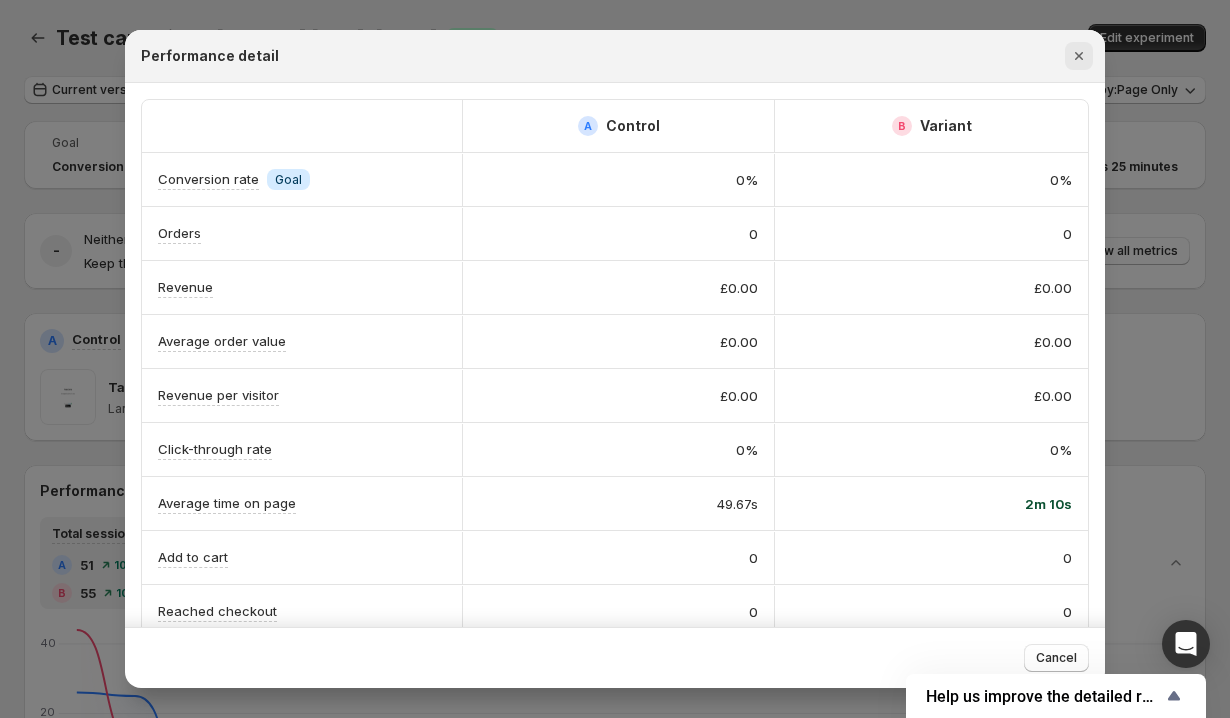 click 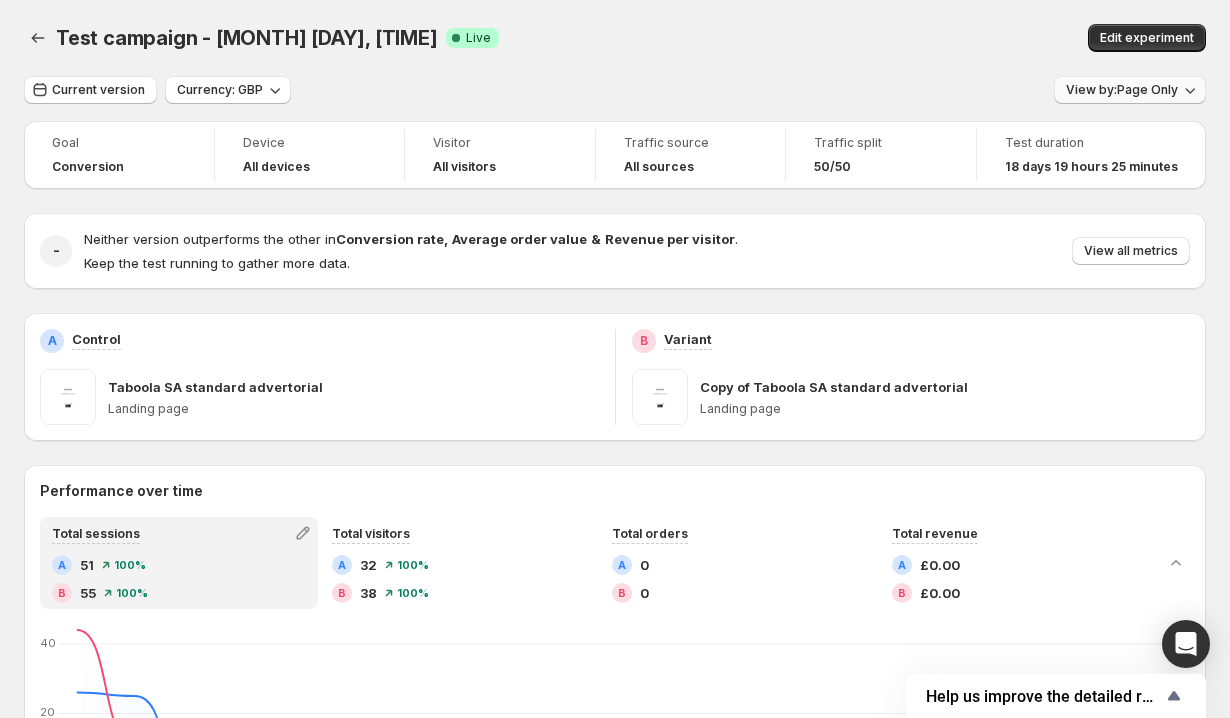 click on "View by:  Page Only" at bounding box center (1122, 90) 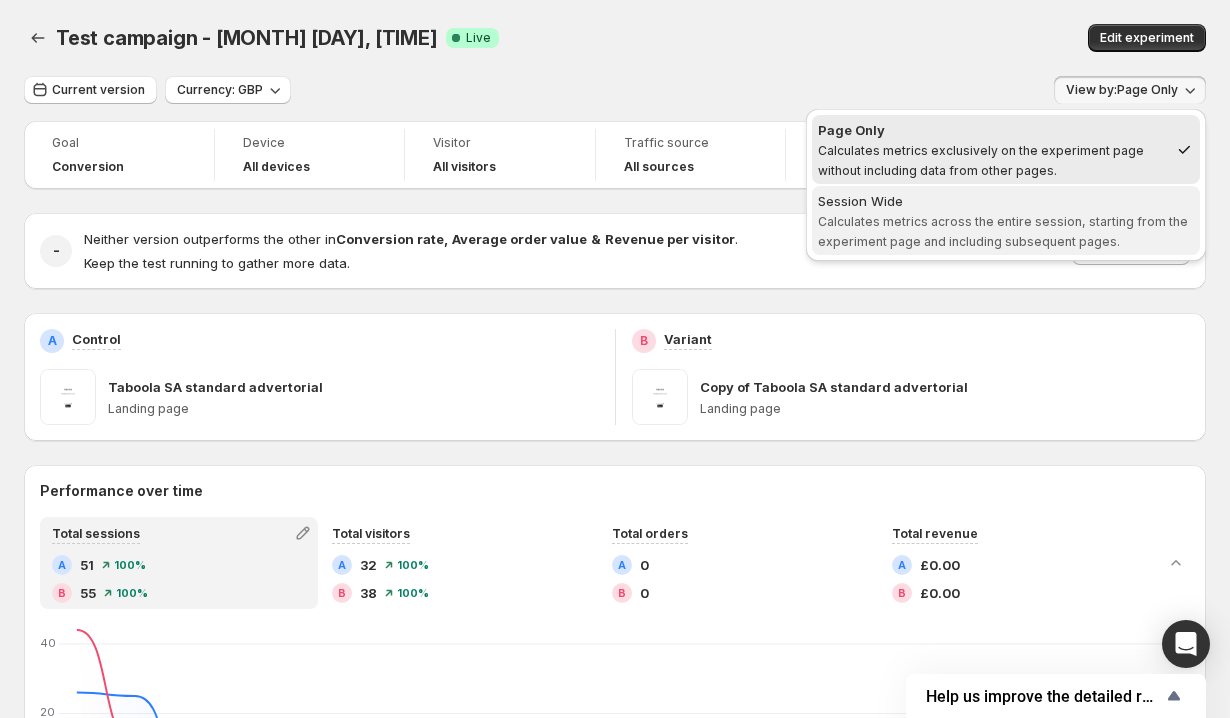 click on "Calculates metrics across the entire session, starting from the experiment page and including subsequent pages." at bounding box center (1003, 231) 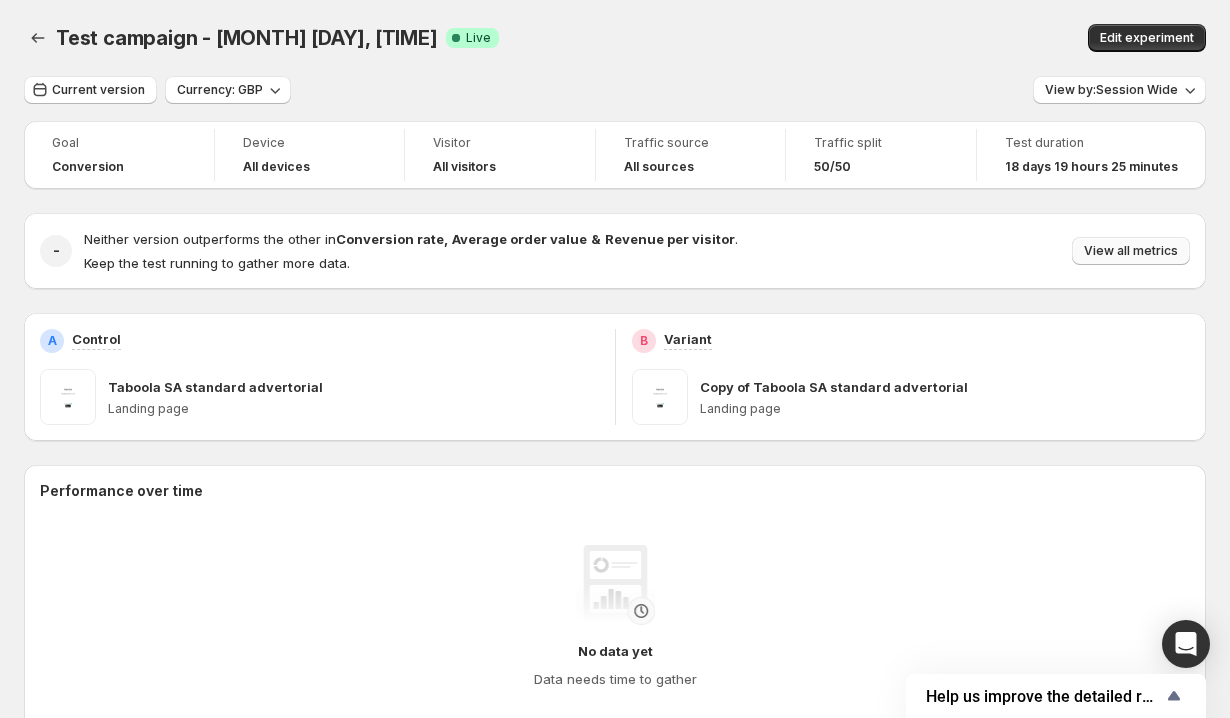 click on "View all metrics" at bounding box center (1131, 251) 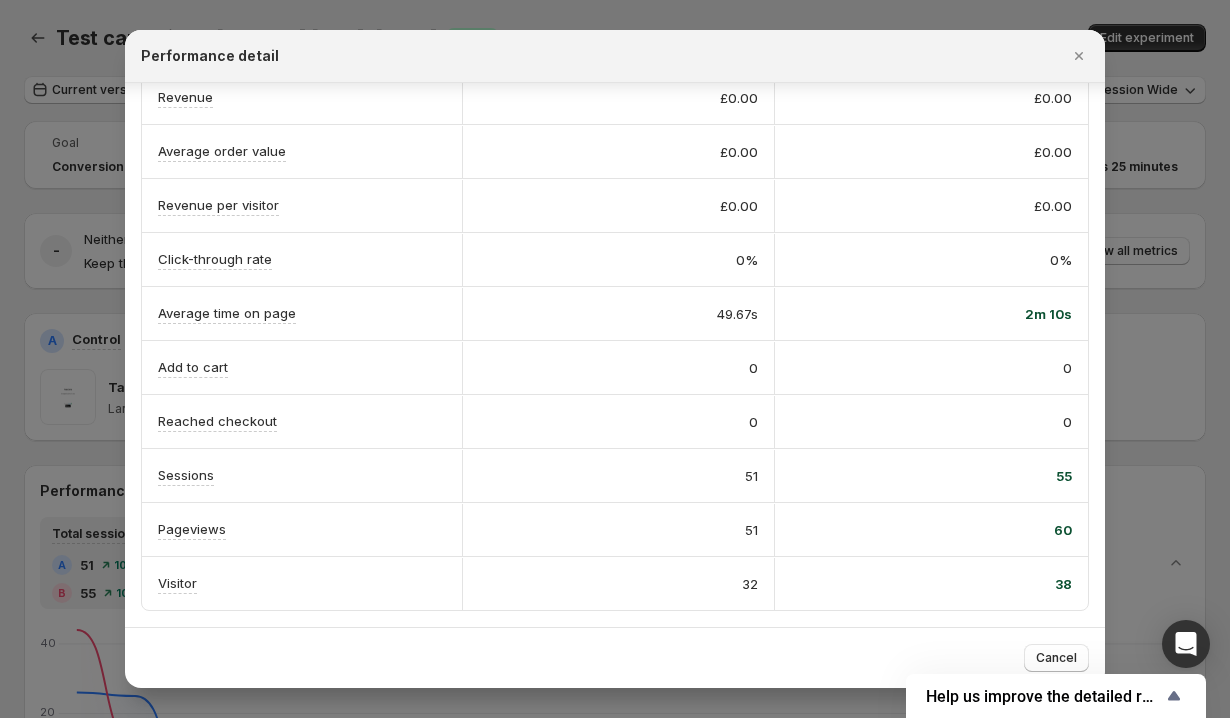 scroll, scrollTop: 0, scrollLeft: 0, axis: both 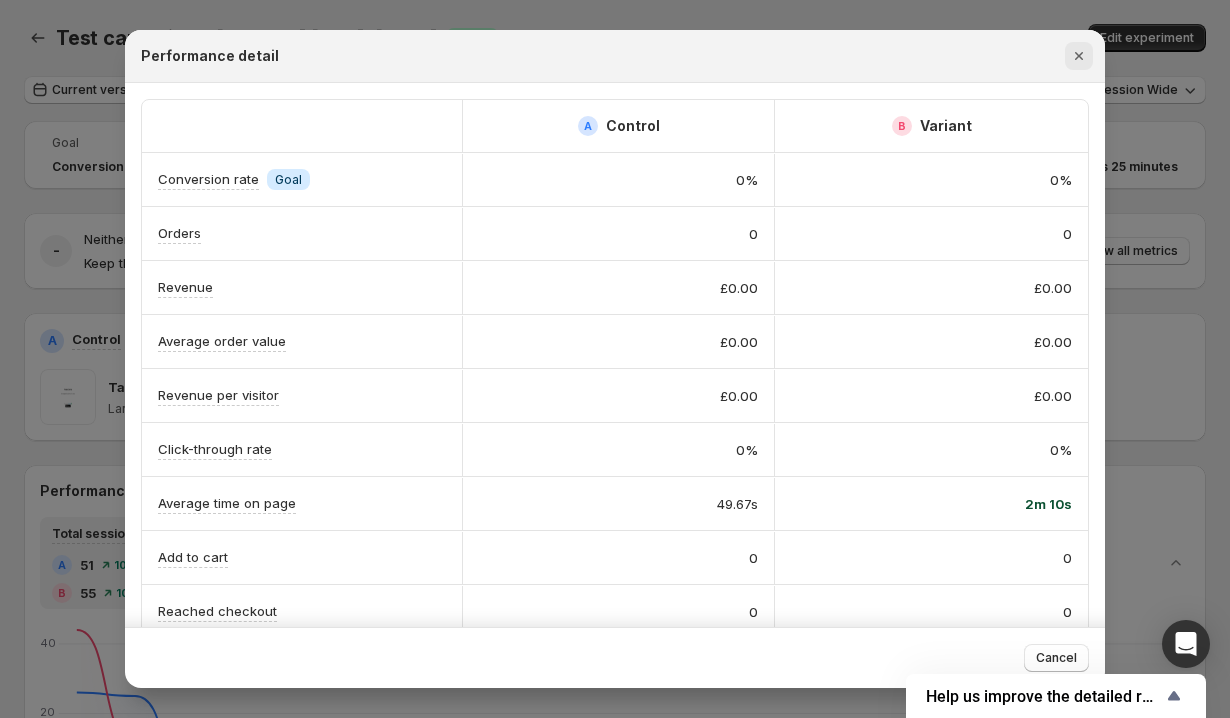 click 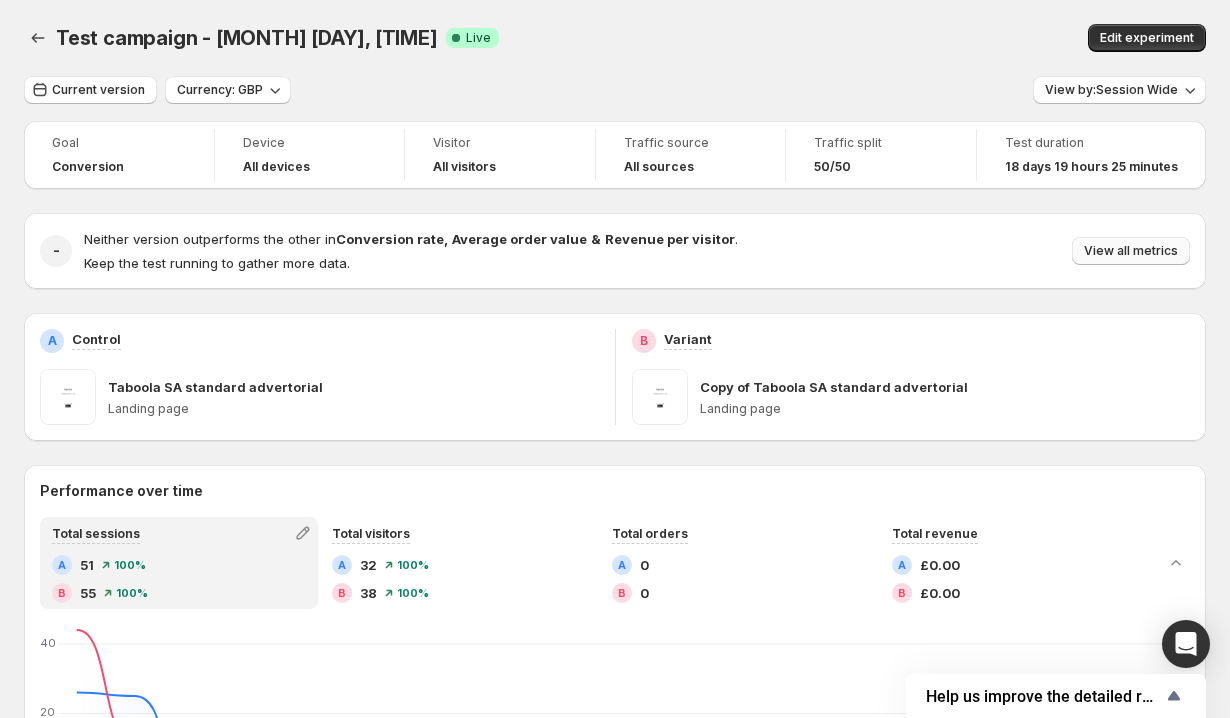 click on "View all metrics" at bounding box center (1131, 251) 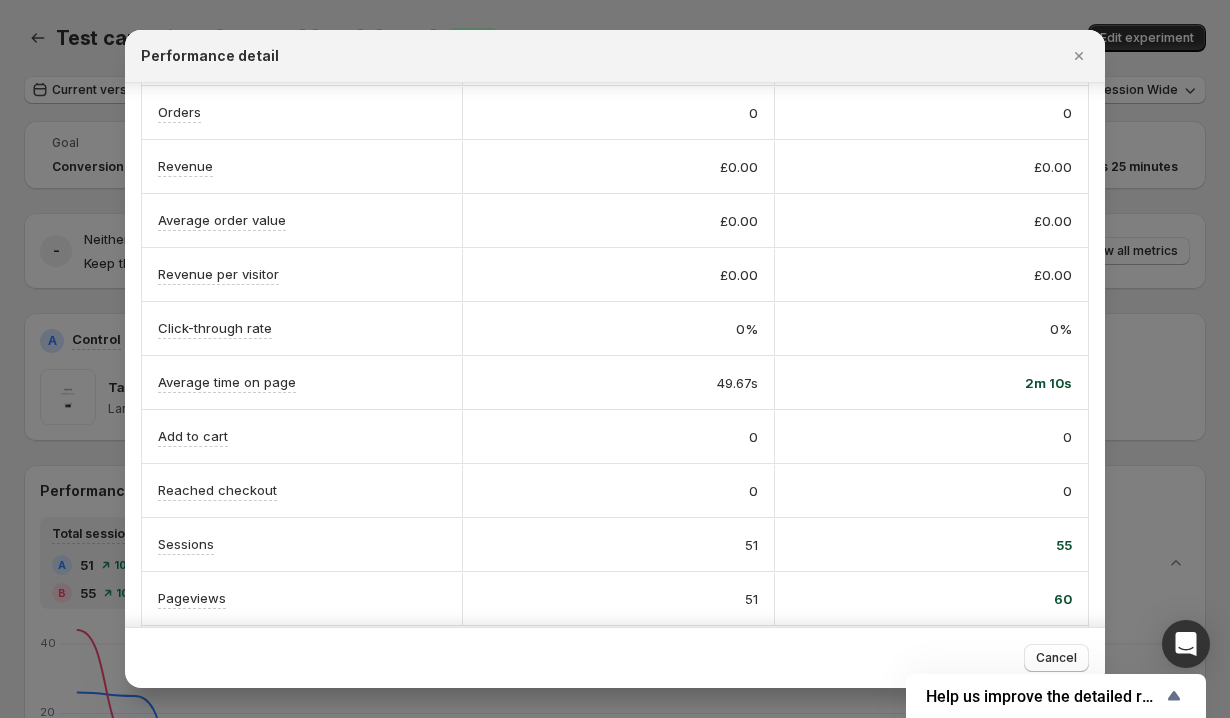 scroll, scrollTop: 0, scrollLeft: 0, axis: both 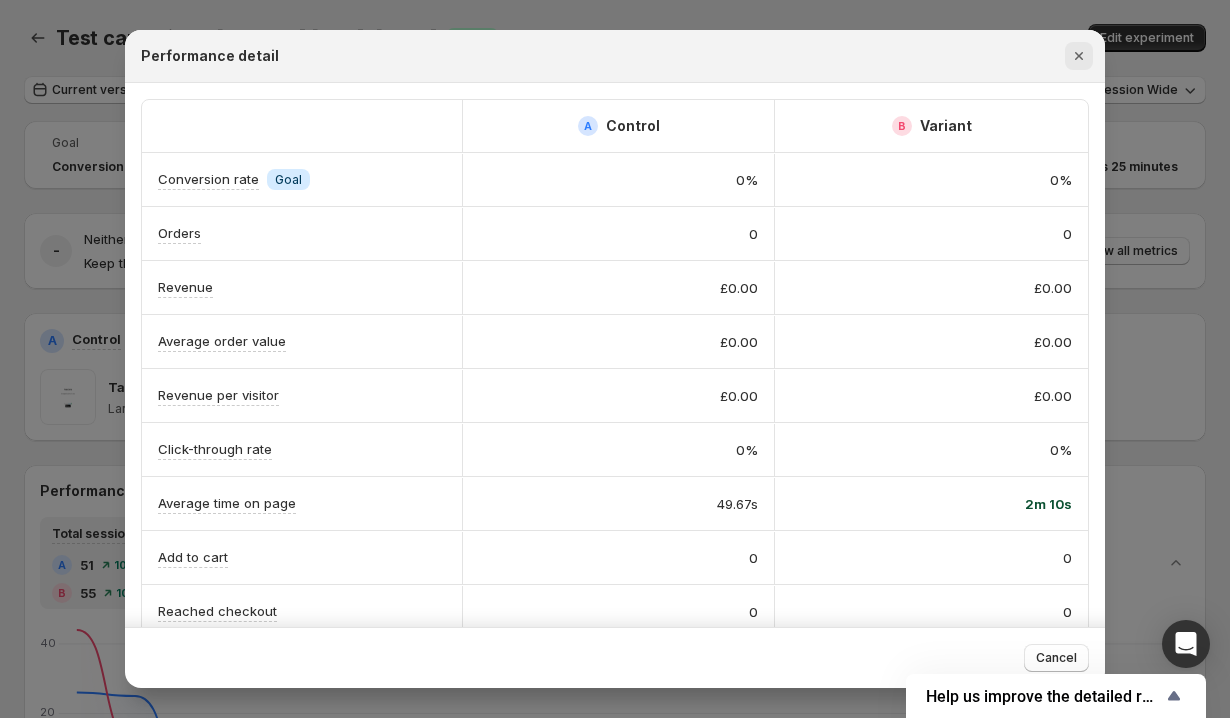 click 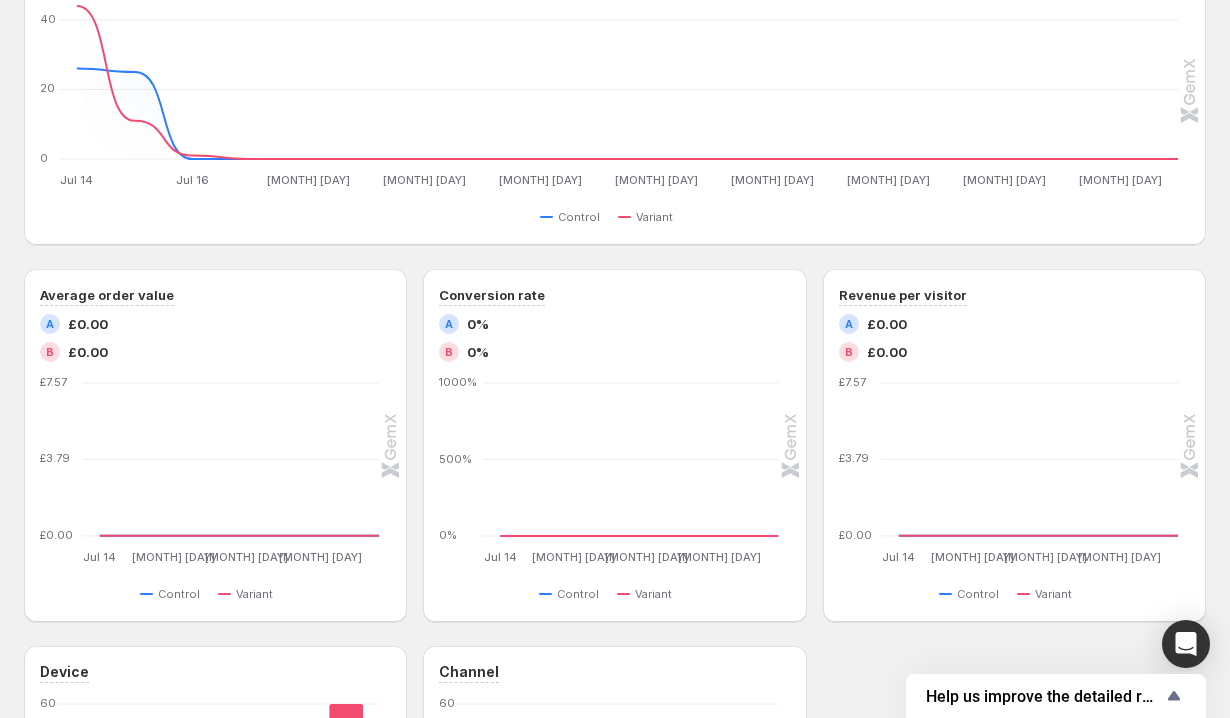 scroll, scrollTop: 0, scrollLeft: 0, axis: both 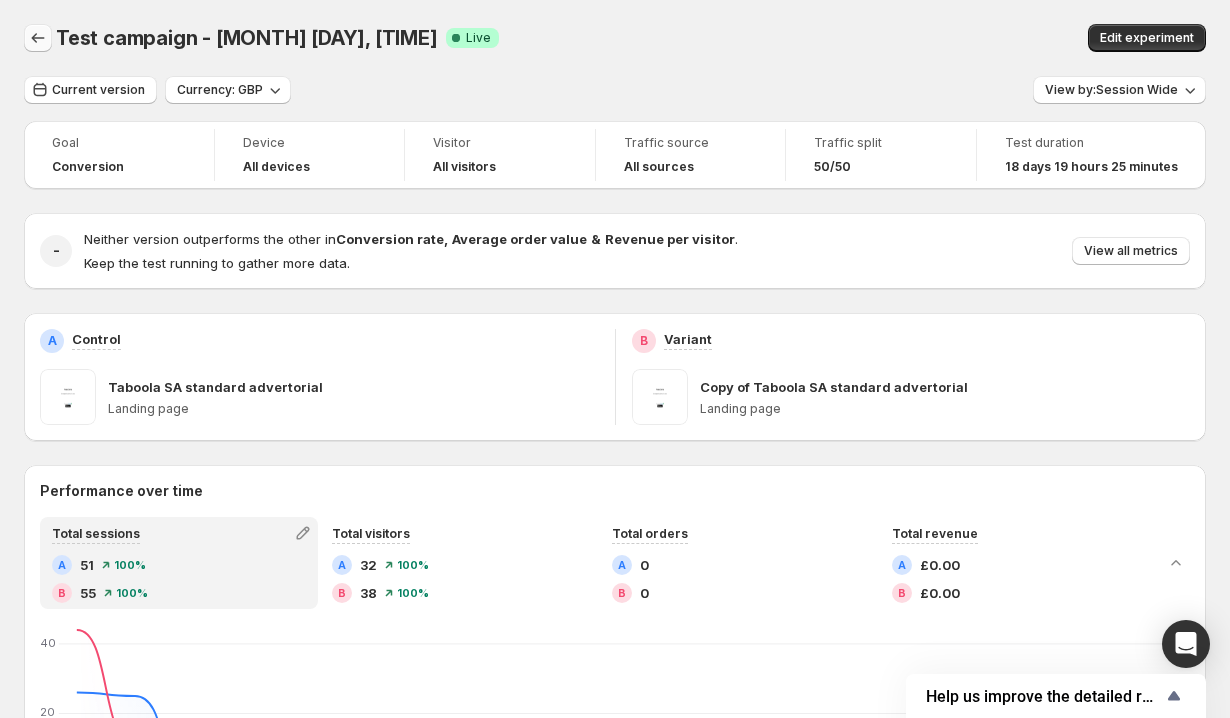 click at bounding box center (38, 38) 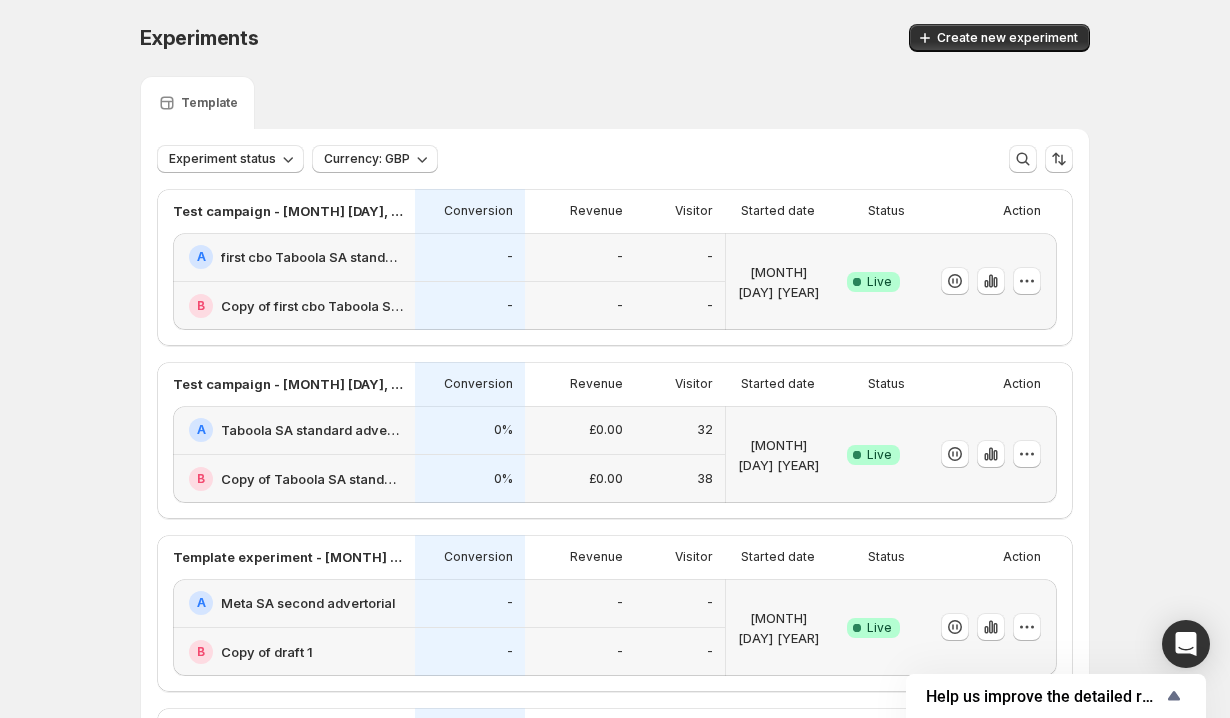 scroll, scrollTop: 410, scrollLeft: 0, axis: vertical 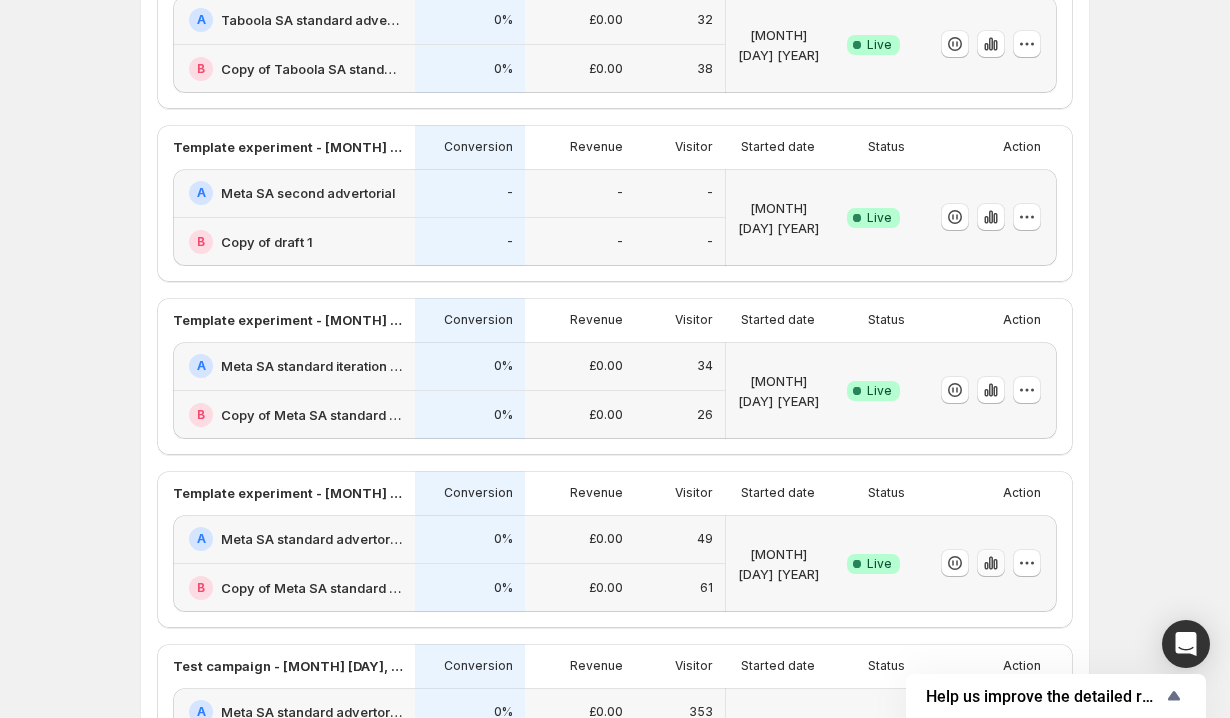 click 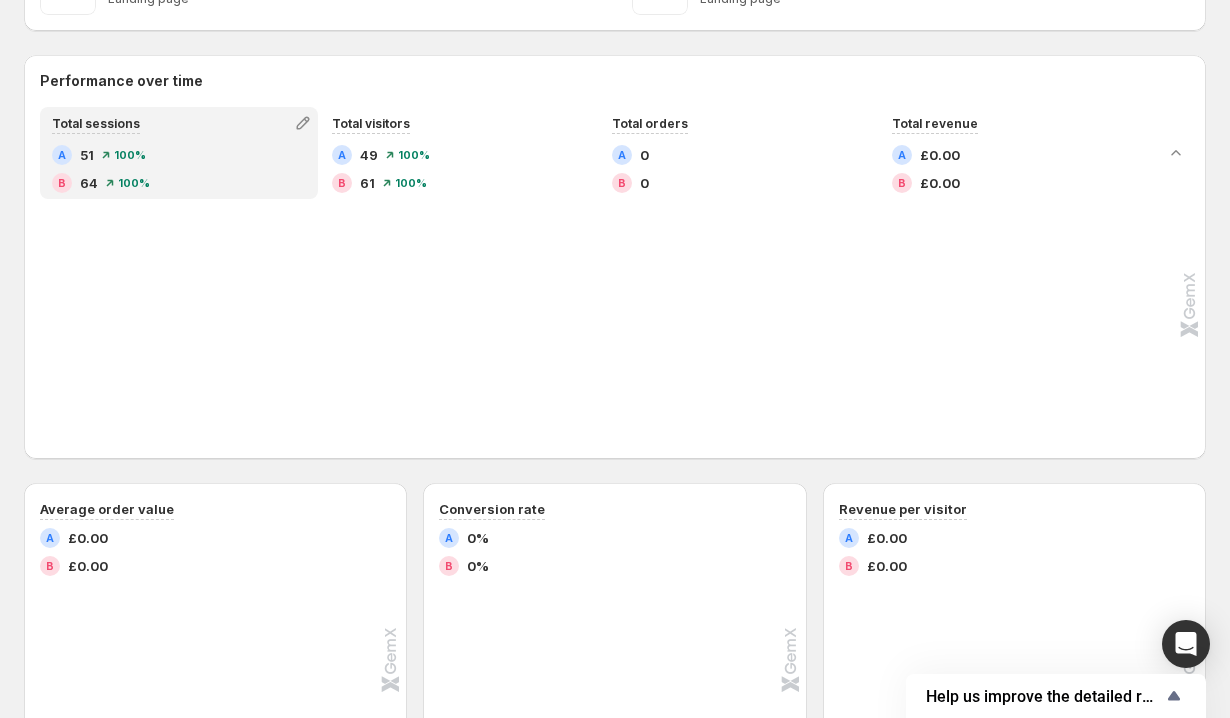 scroll, scrollTop: 0, scrollLeft: 0, axis: both 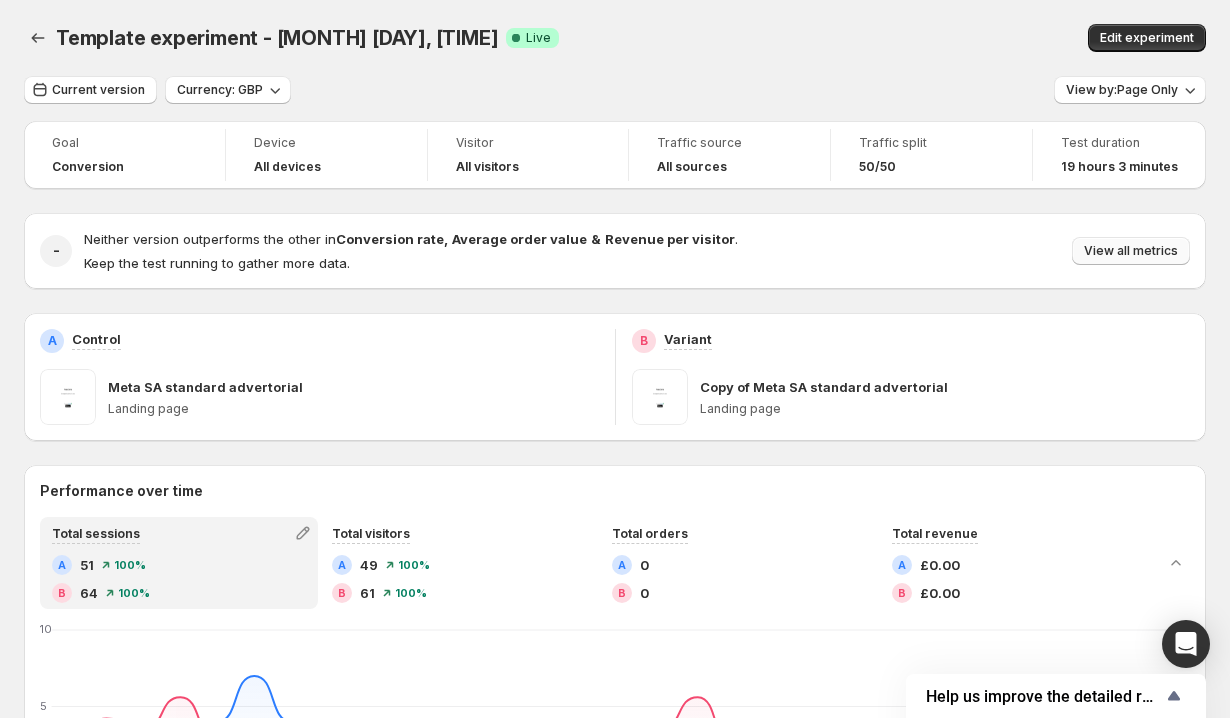 click on "View all metrics" at bounding box center (1131, 251) 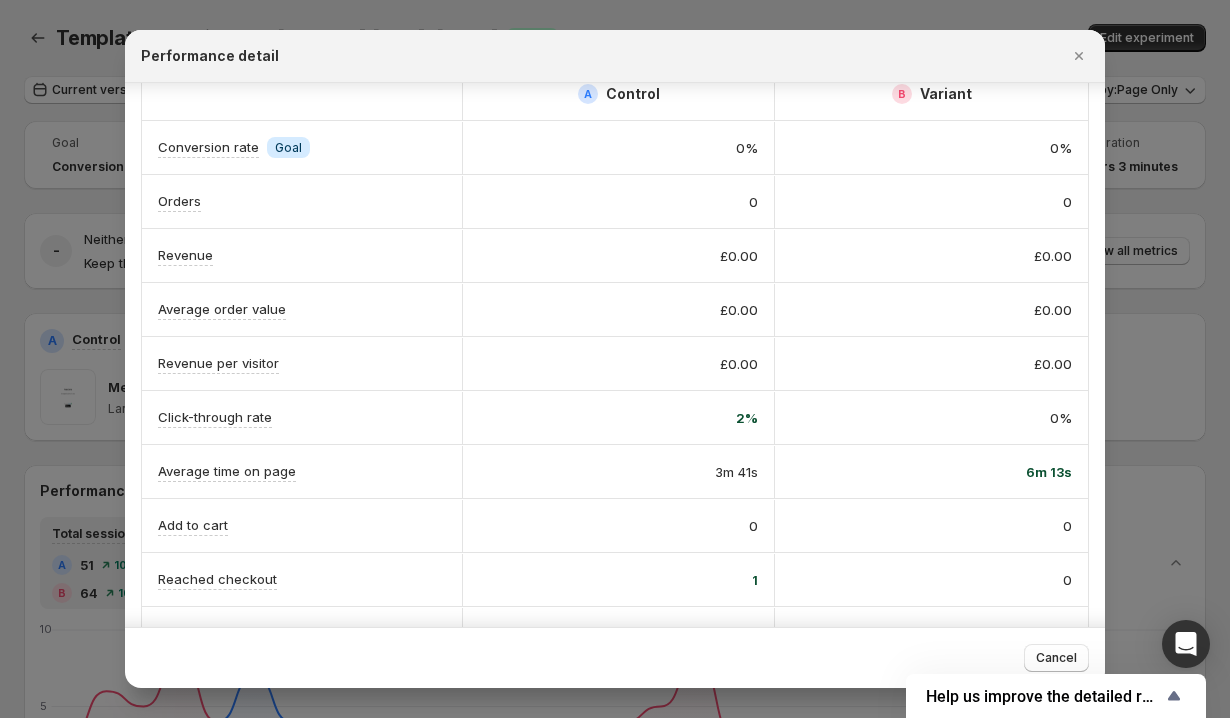 scroll, scrollTop: 0, scrollLeft: 0, axis: both 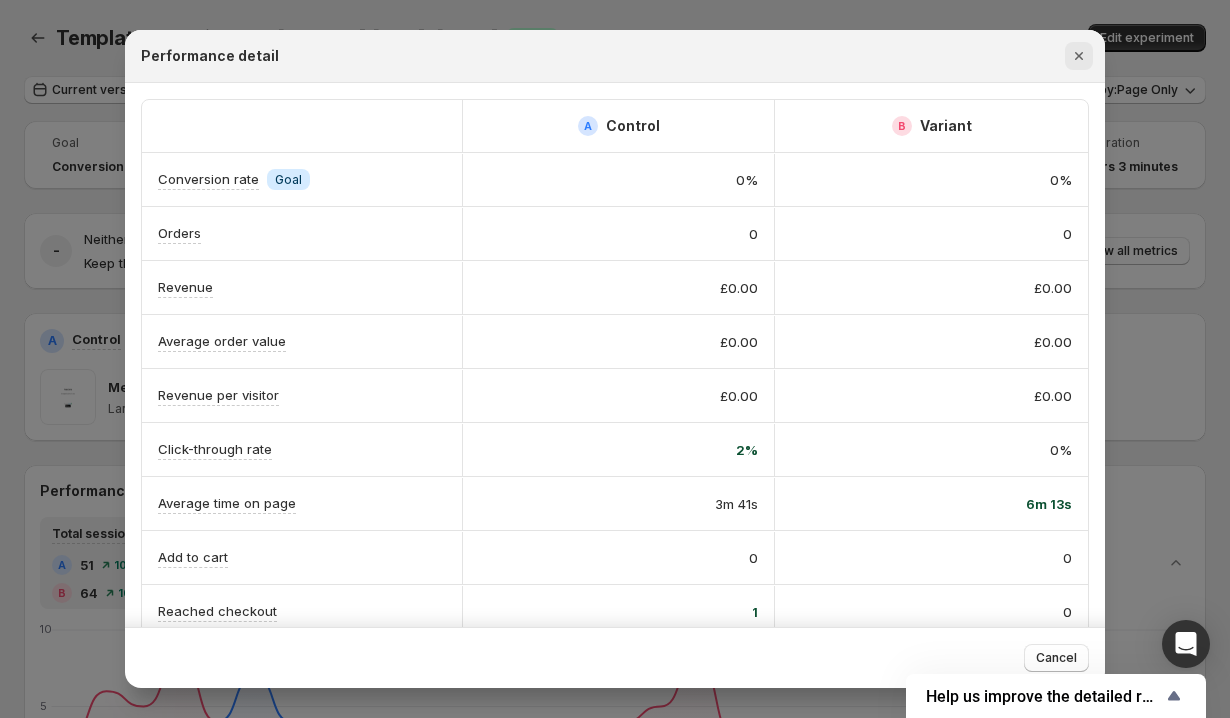 click at bounding box center [1079, 56] 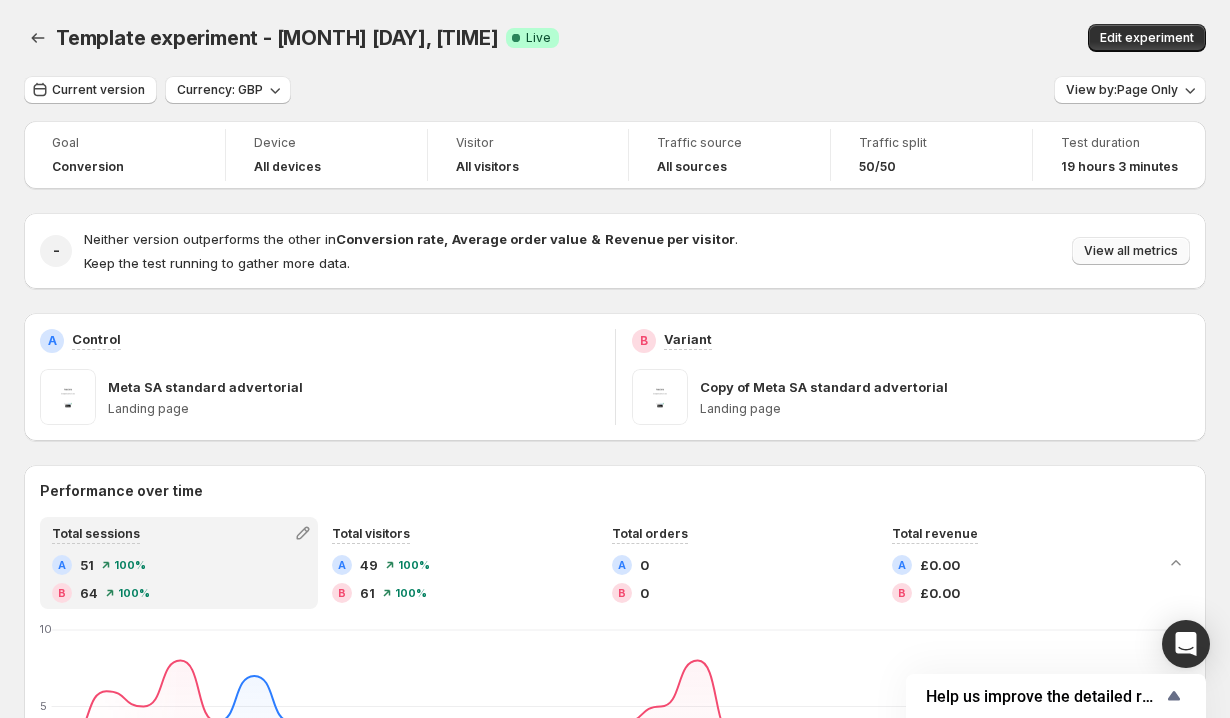 click on "View all metrics" at bounding box center (1131, 251) 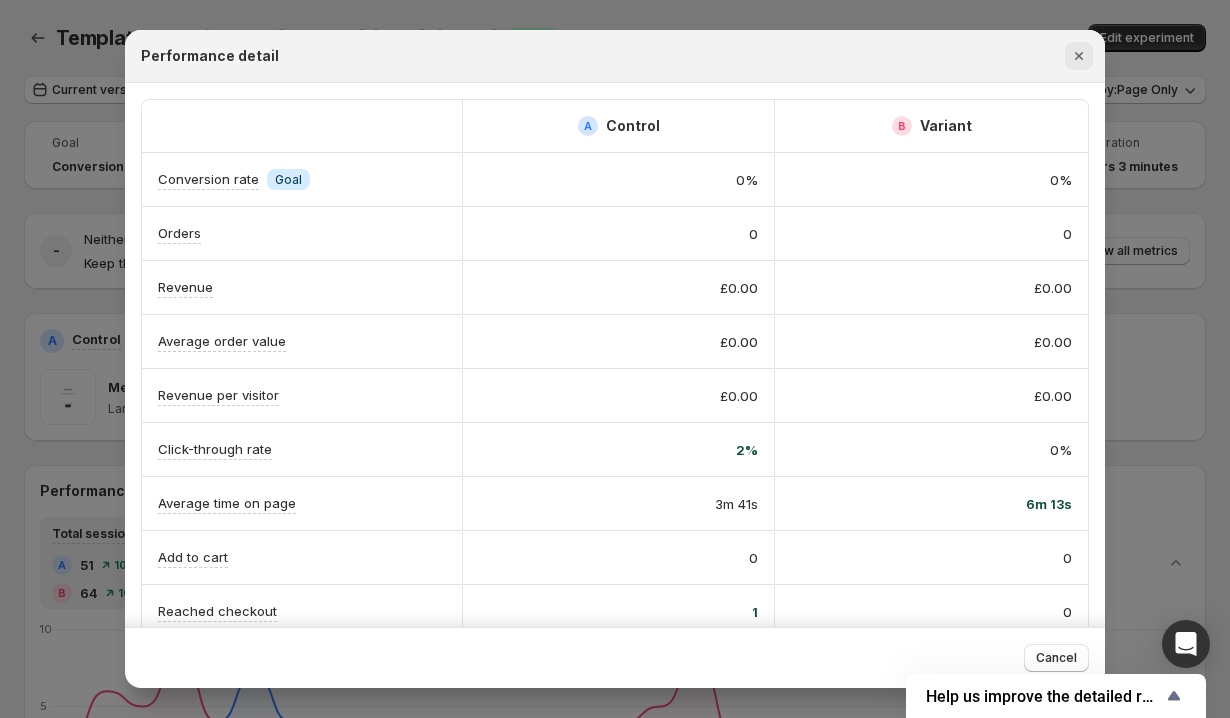 click 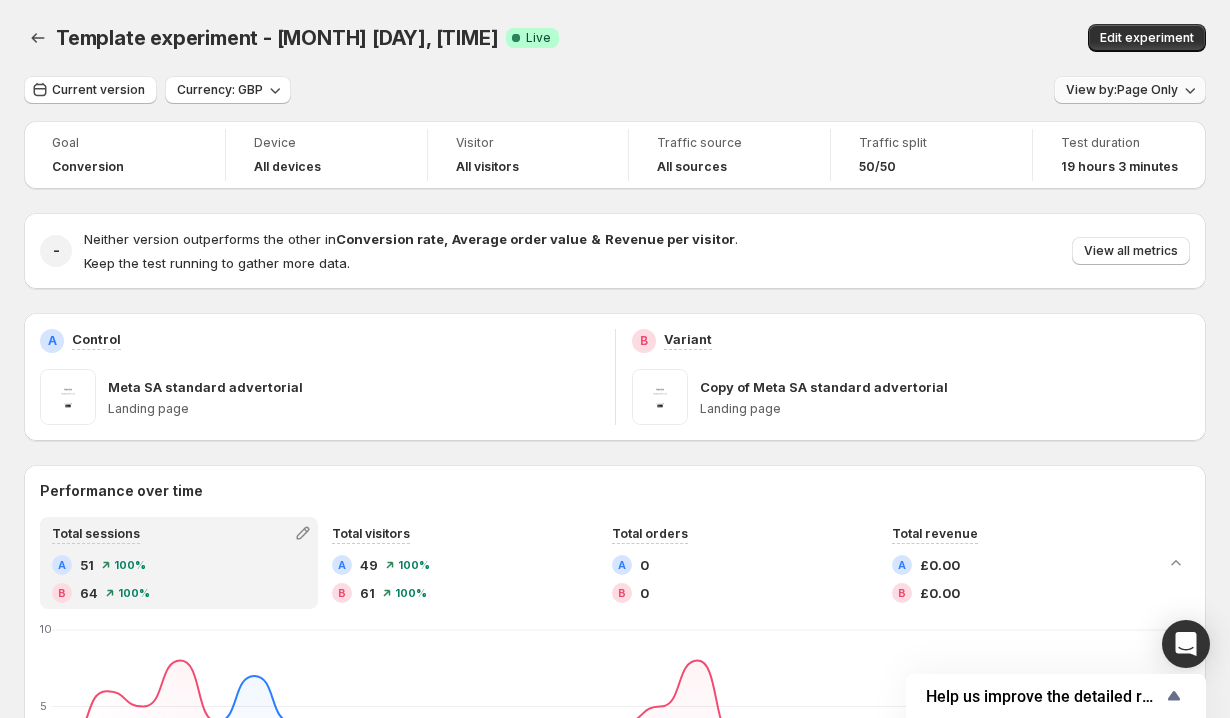 click on "View by:  Page Only" at bounding box center (1130, 90) 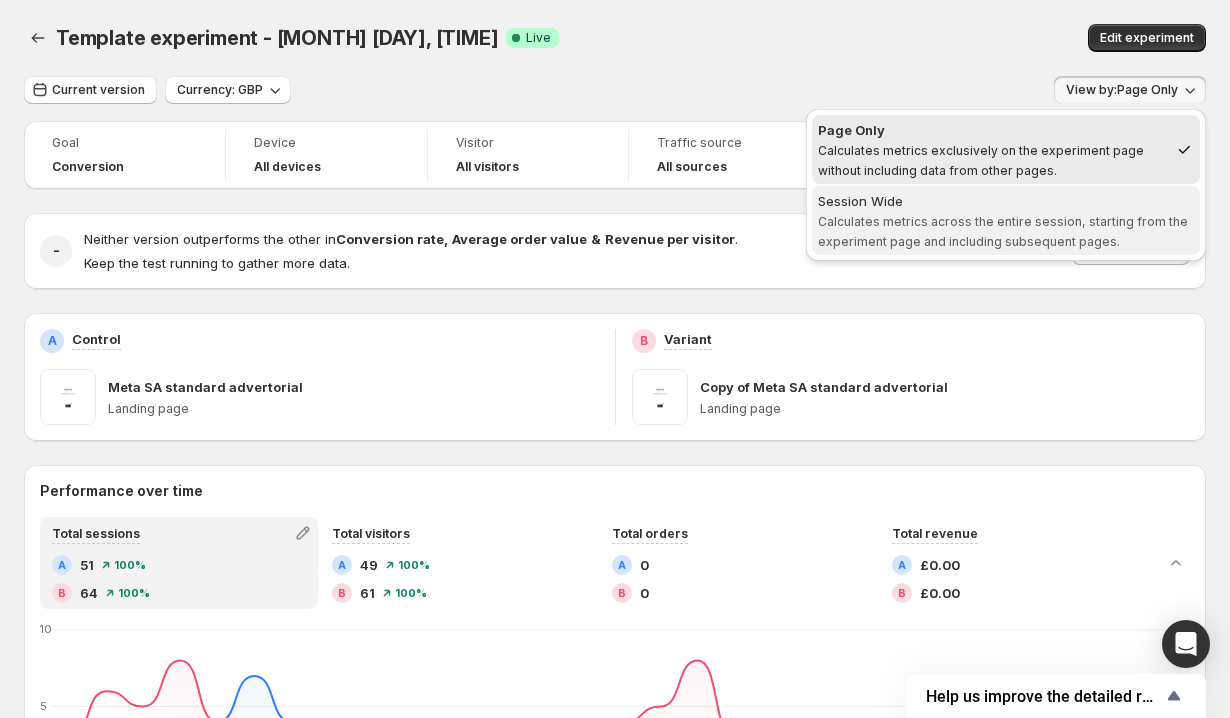 click on "Session Wide Calculates metrics across the entire session, starting from the experiment page and including subsequent pages." at bounding box center (1006, 221) 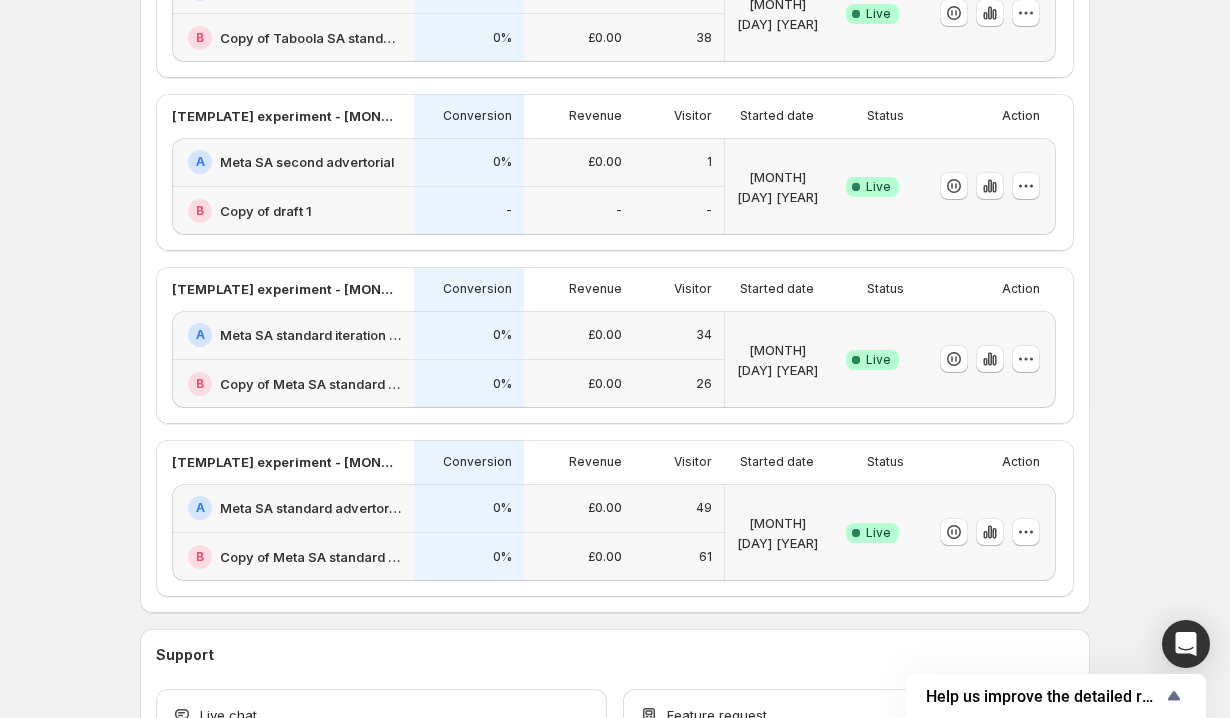 scroll, scrollTop: 826, scrollLeft: 0, axis: vertical 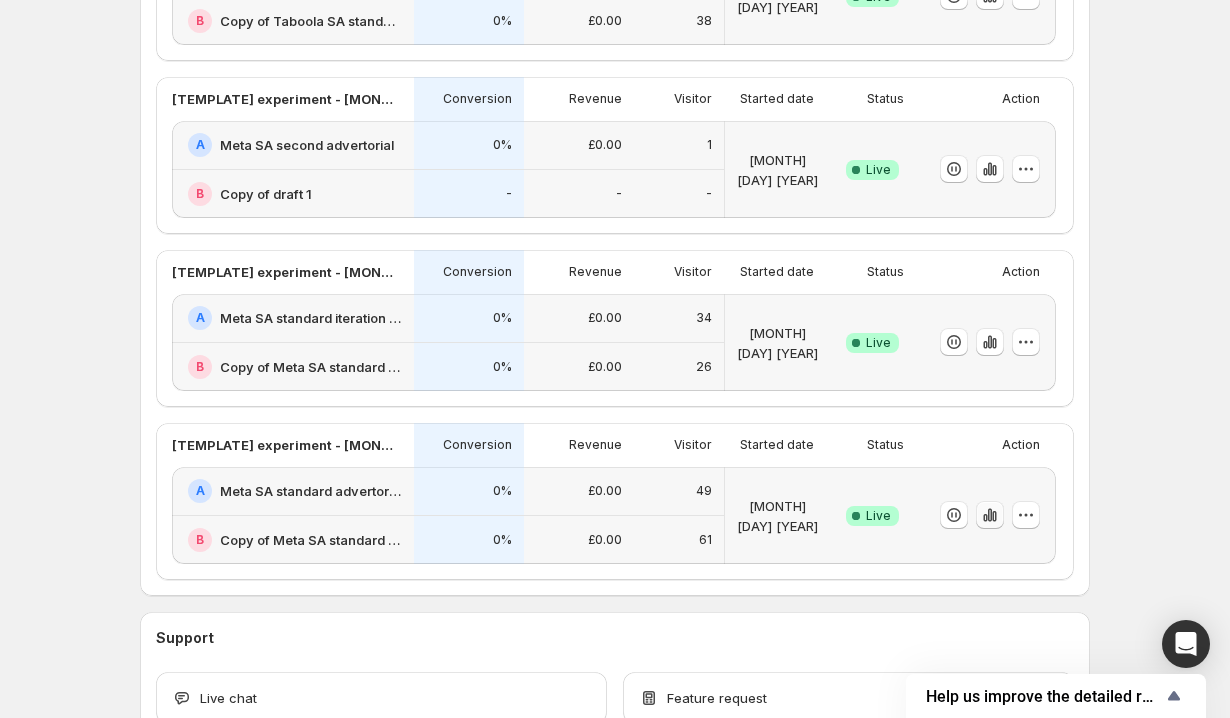click 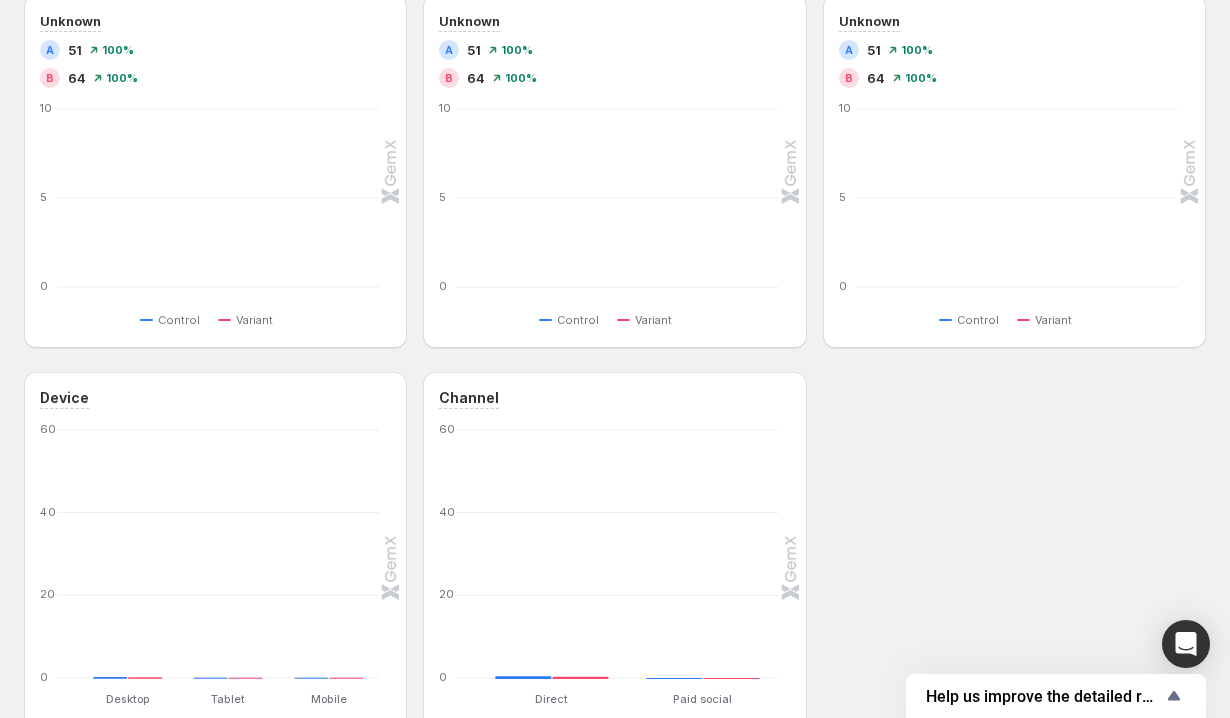 scroll, scrollTop: 0, scrollLeft: 0, axis: both 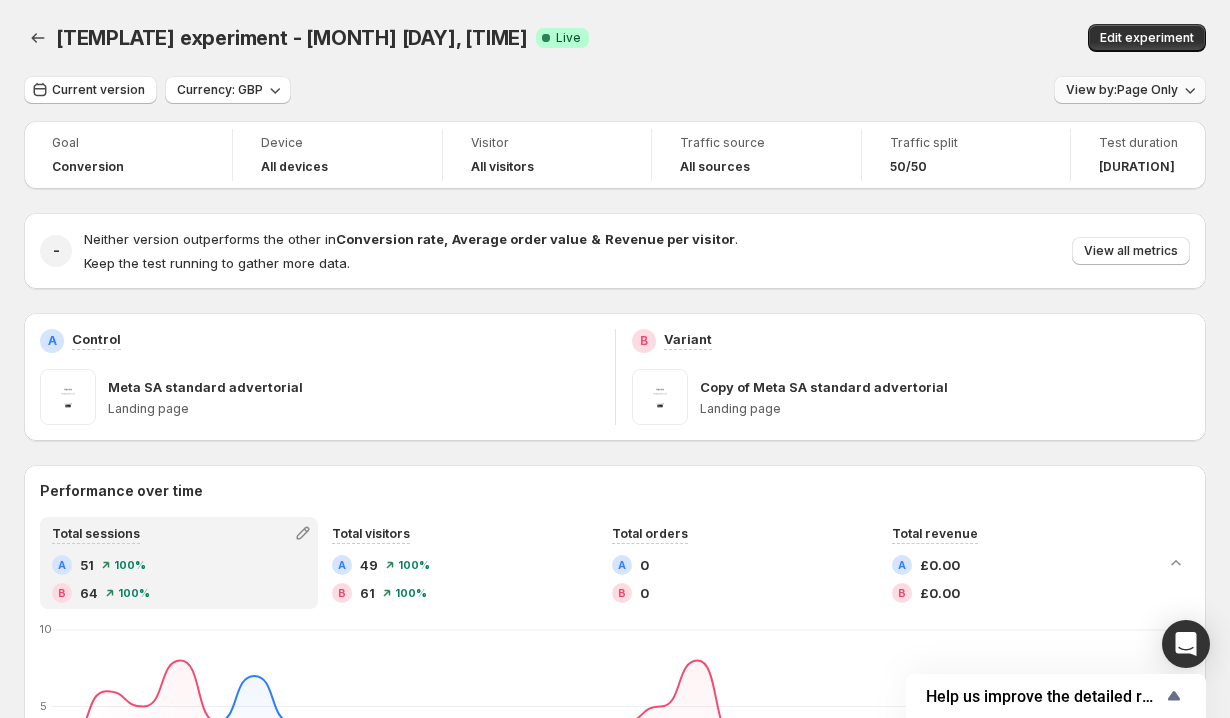 click on "View by:  Page Only" at bounding box center [1130, 90] 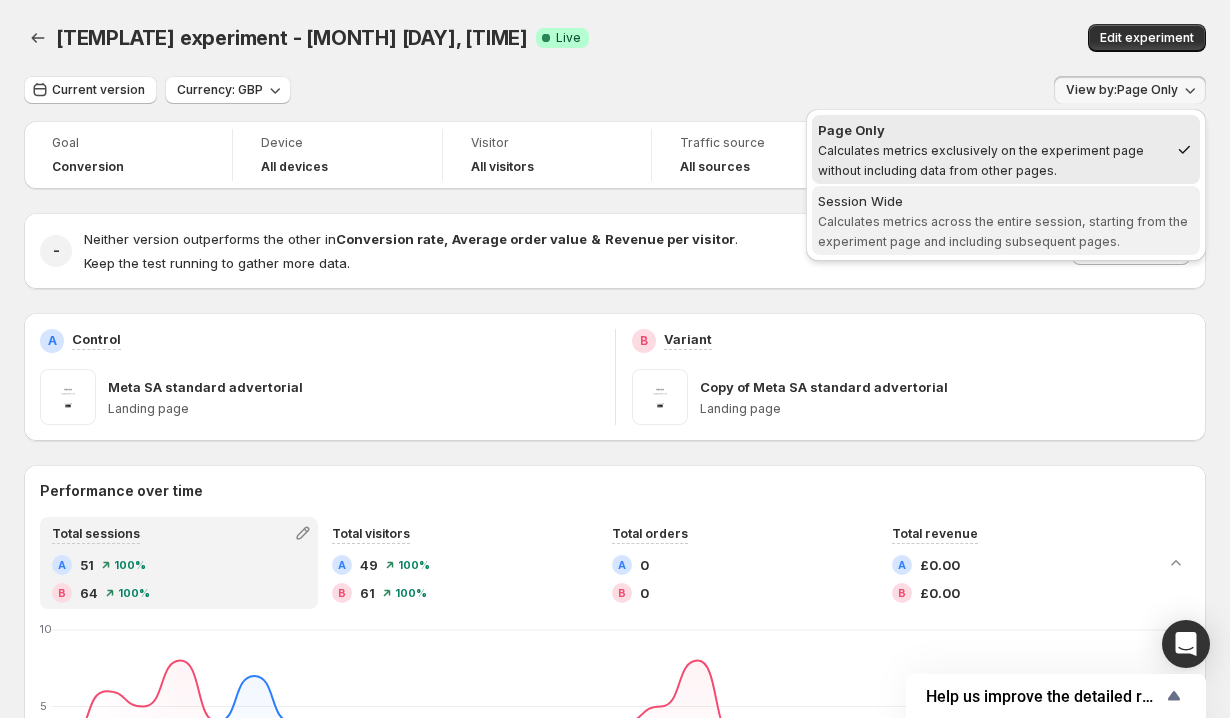 click on "Session Wide" at bounding box center [1006, 201] 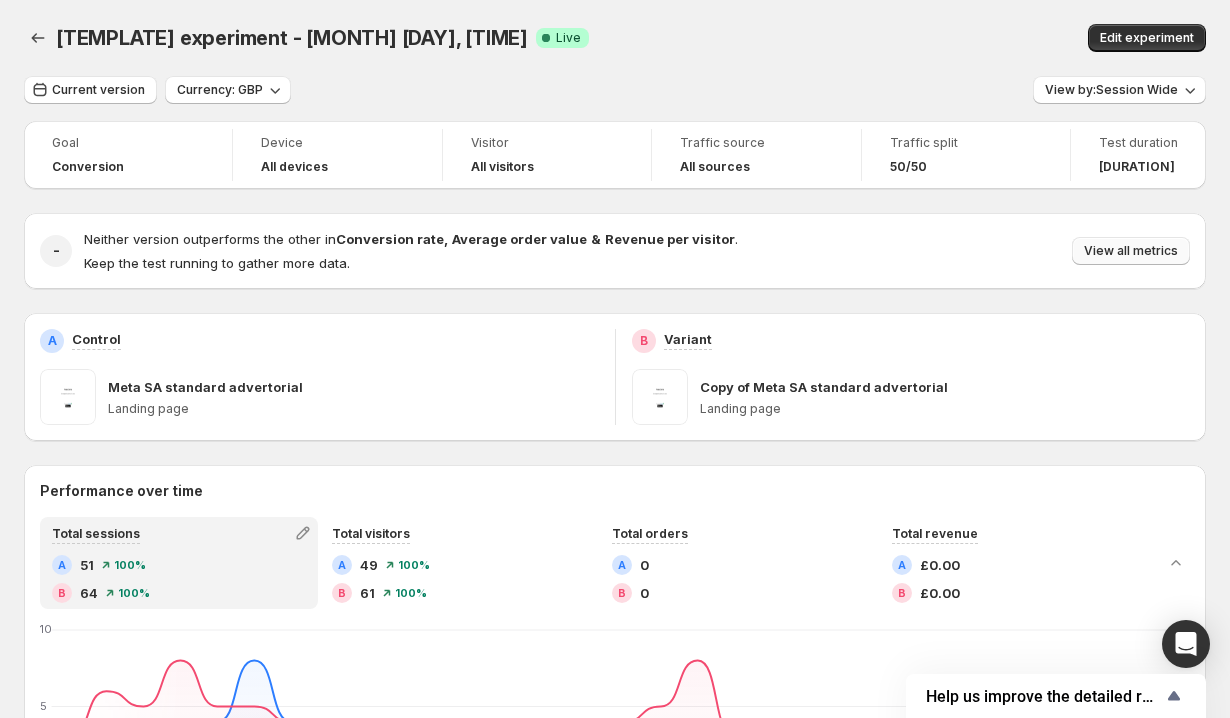 click on "View all metrics" at bounding box center (1131, 251) 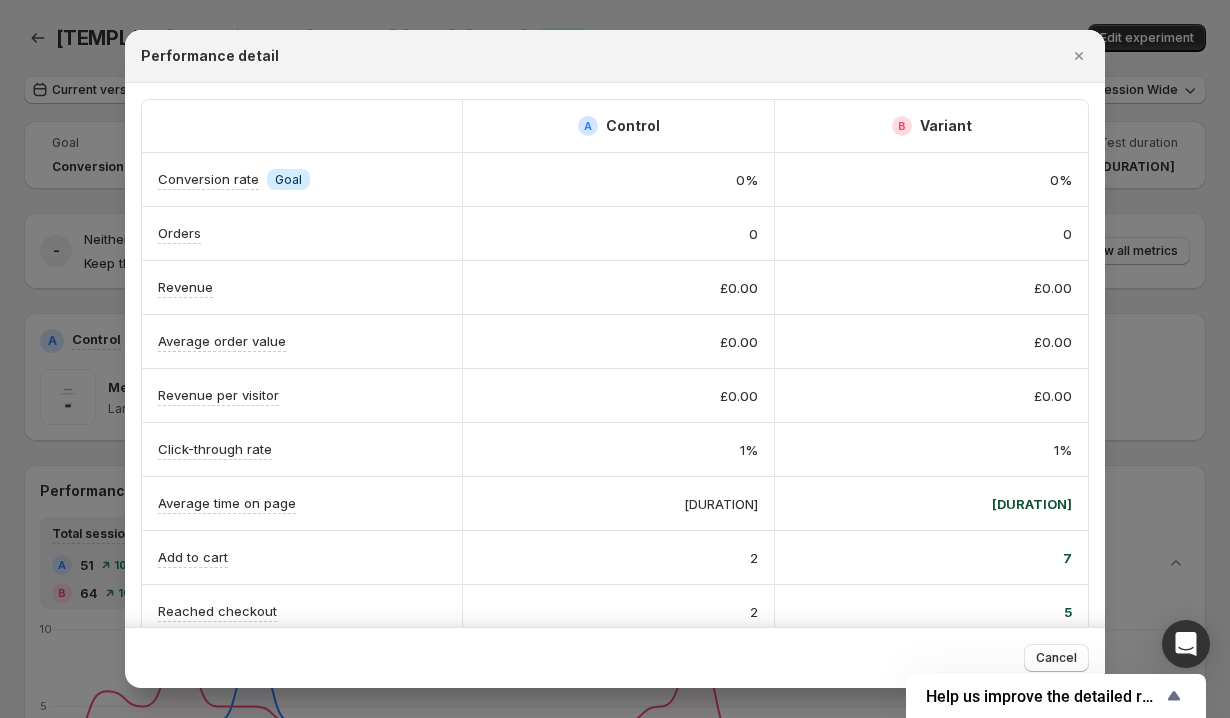 scroll, scrollTop: 190, scrollLeft: 0, axis: vertical 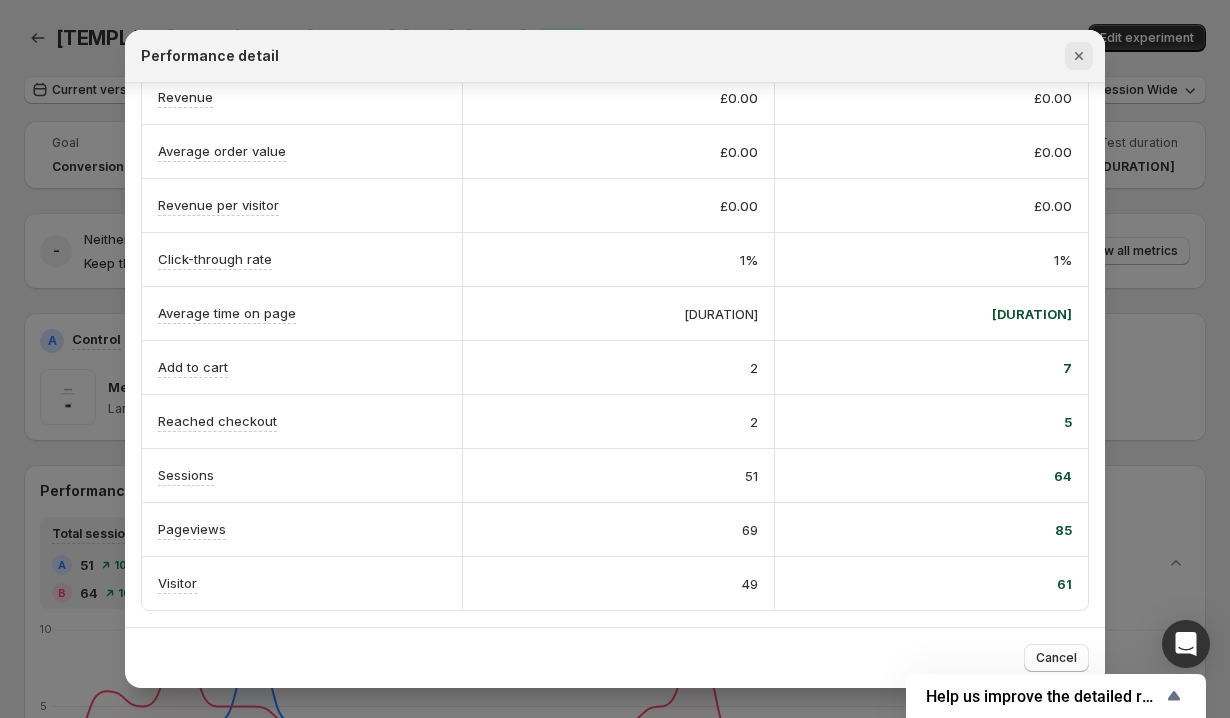 click 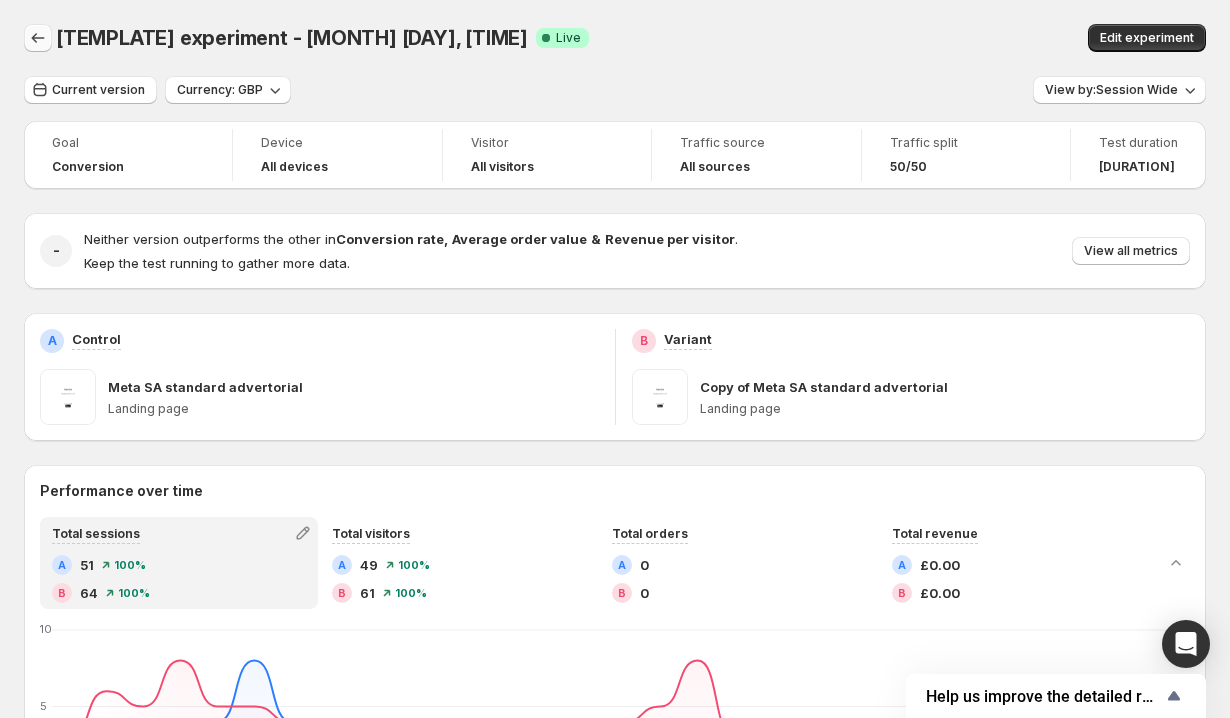 click 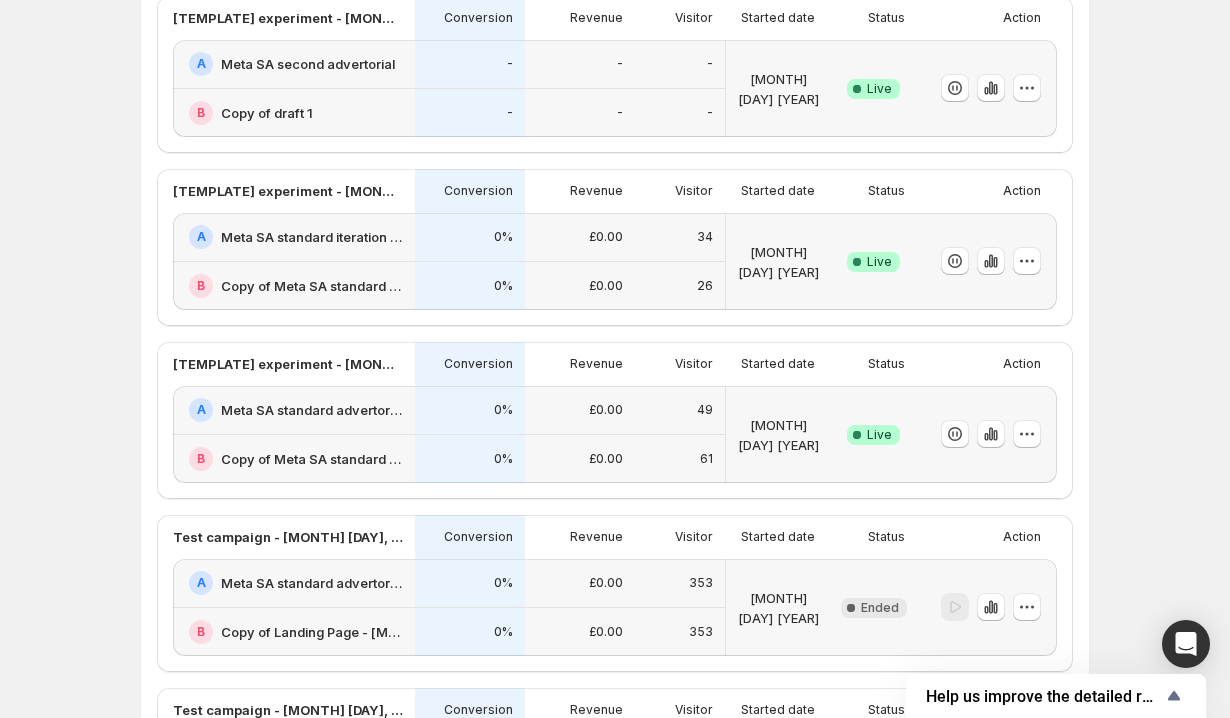 scroll, scrollTop: 547, scrollLeft: 0, axis: vertical 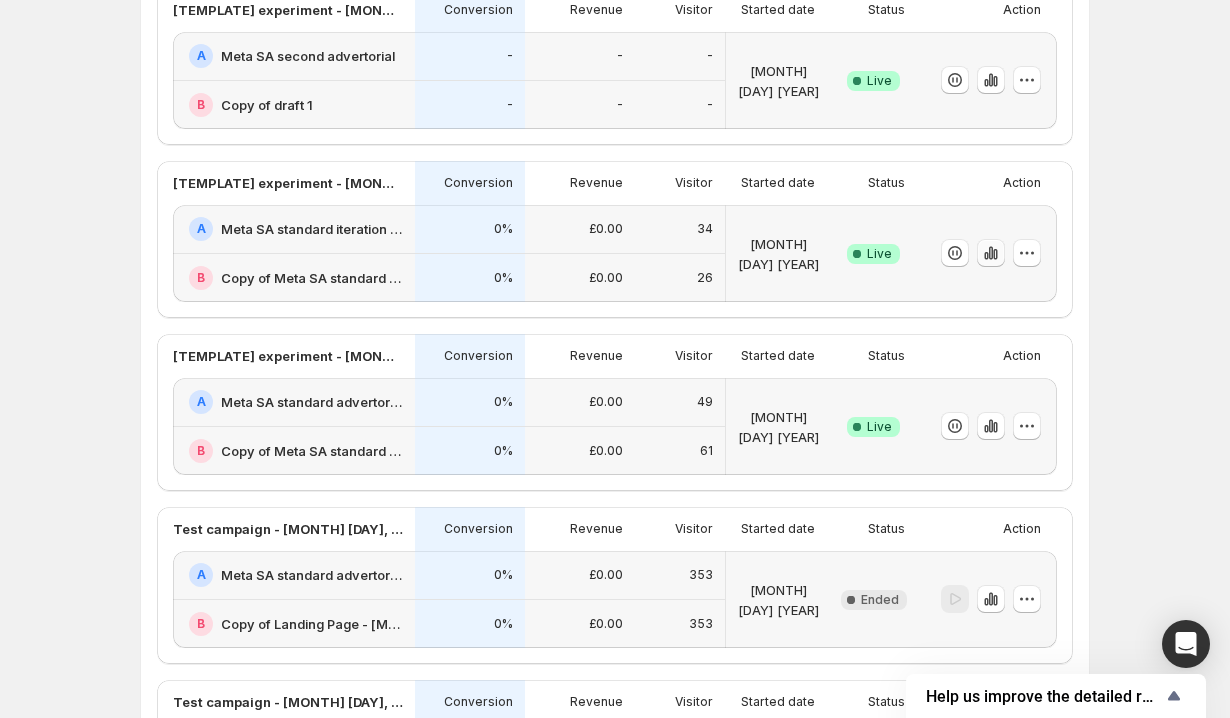 click 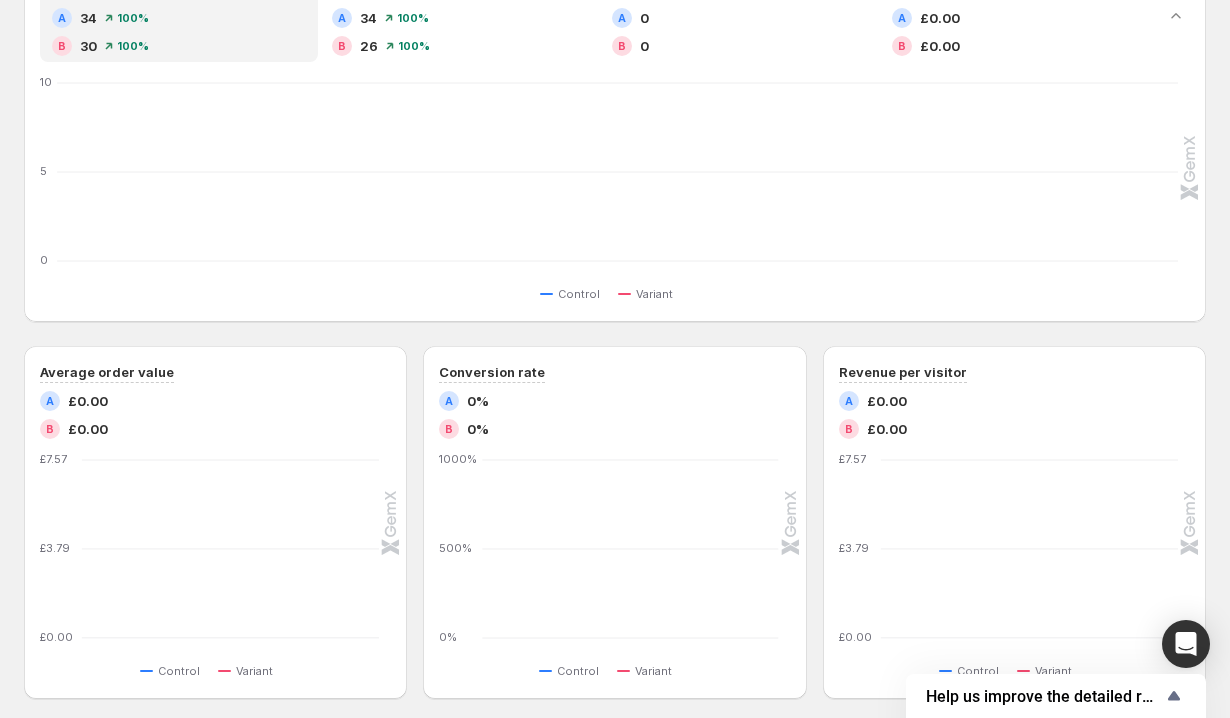 scroll, scrollTop: 0, scrollLeft: 0, axis: both 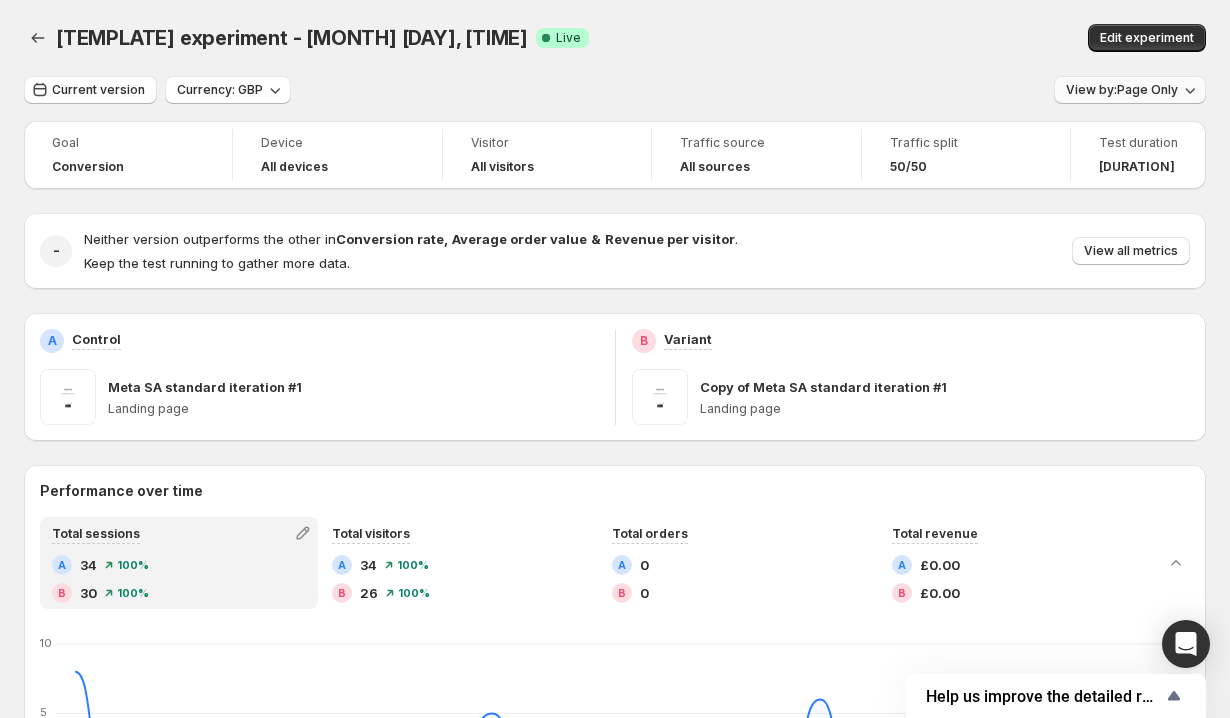 click on "View by:  Page Only" at bounding box center [1130, 90] 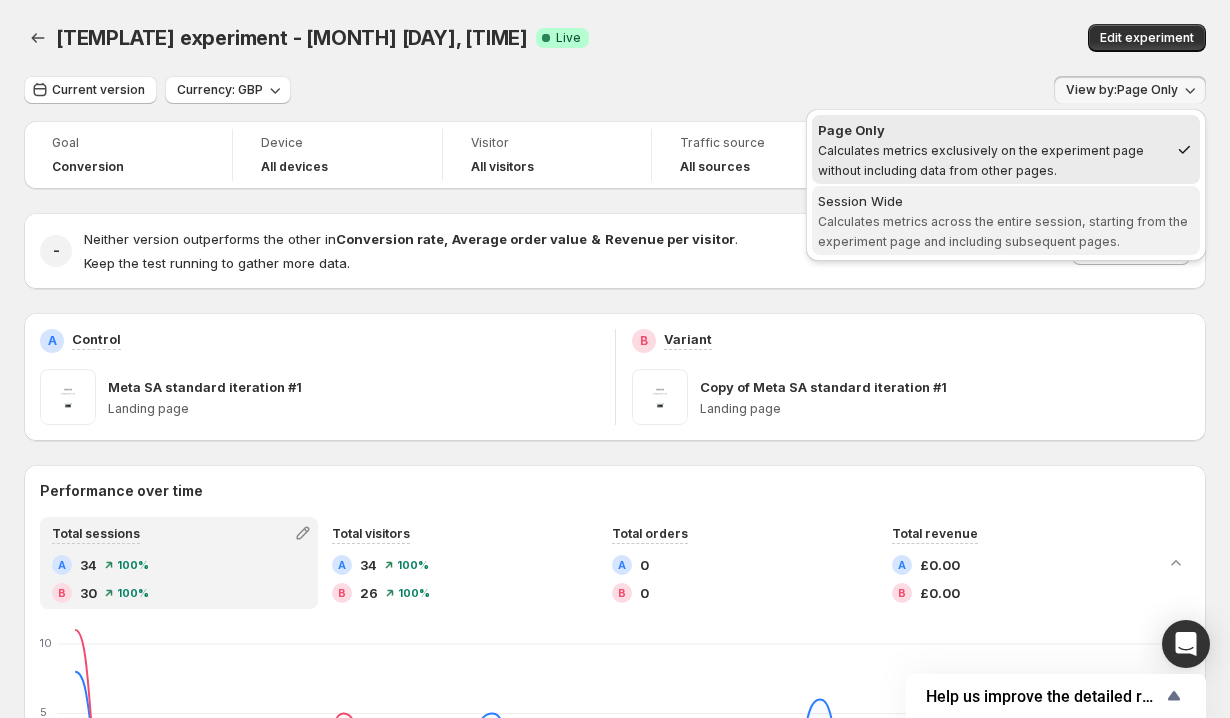 click on "Session Wide" at bounding box center [1006, 201] 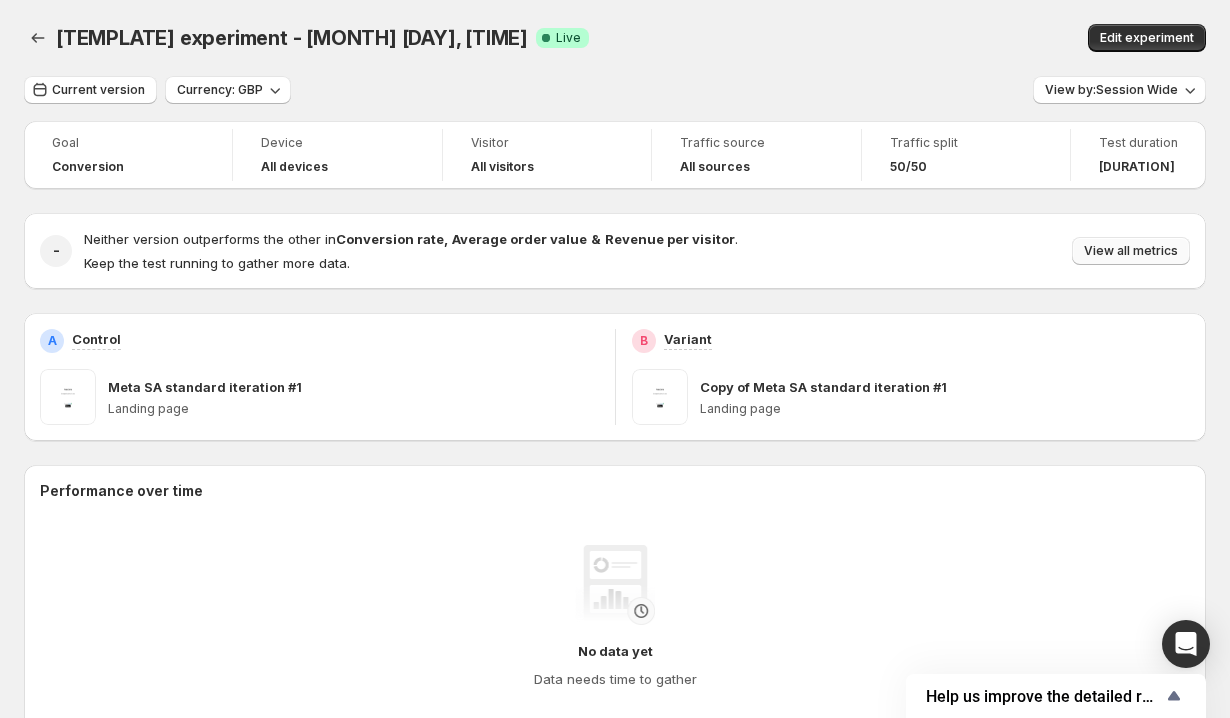 click on "View all metrics" at bounding box center (1131, 251) 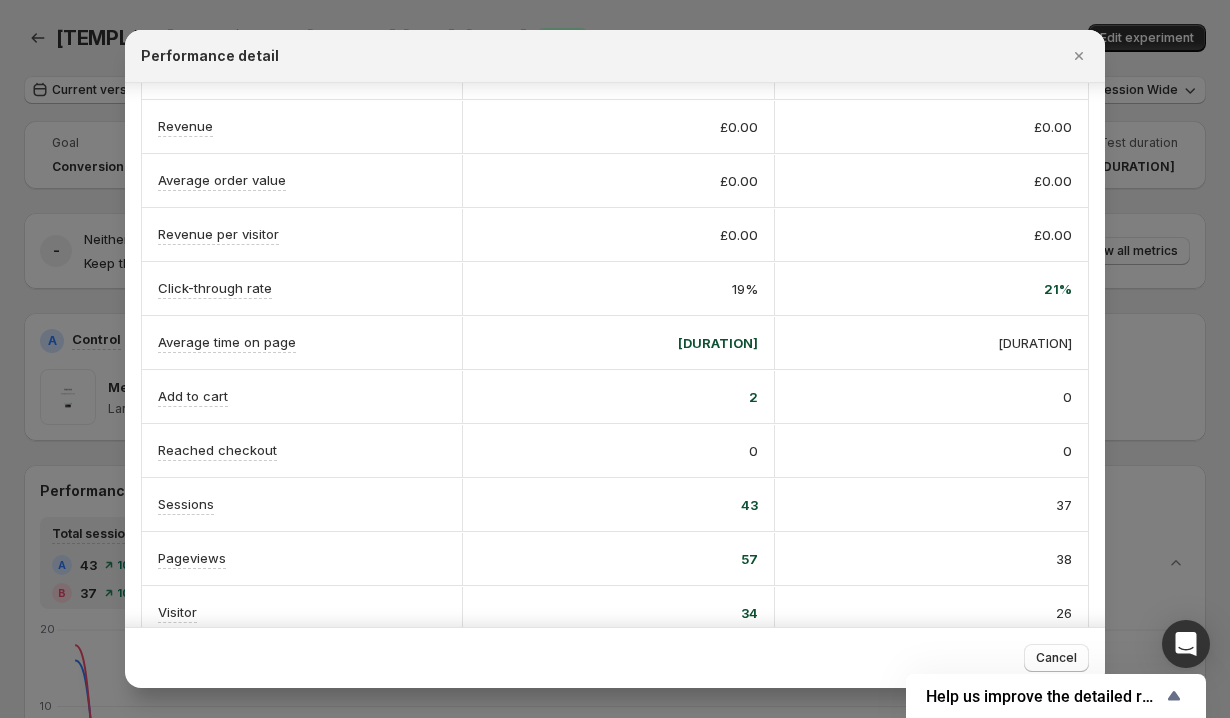scroll, scrollTop: 0, scrollLeft: 0, axis: both 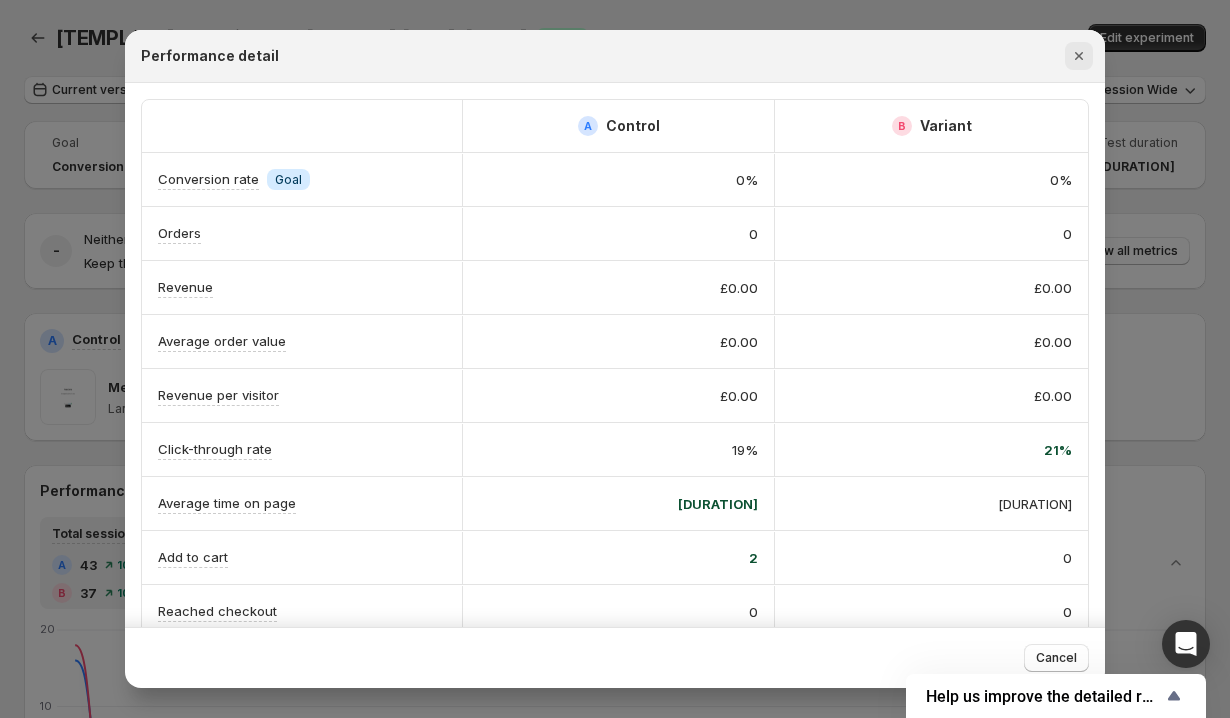 click 